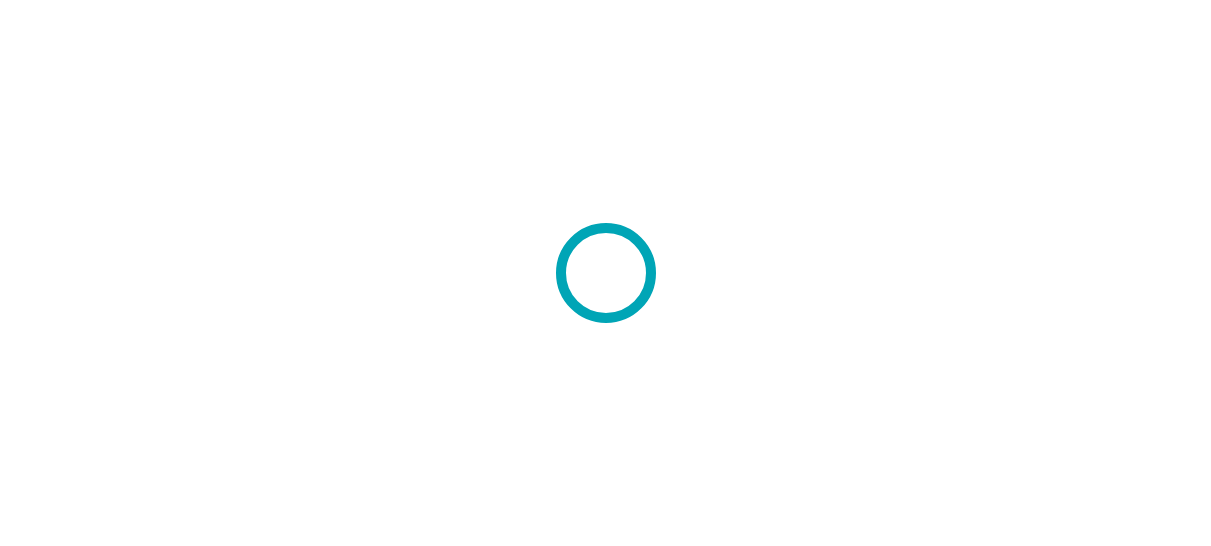 scroll, scrollTop: 0, scrollLeft: 0, axis: both 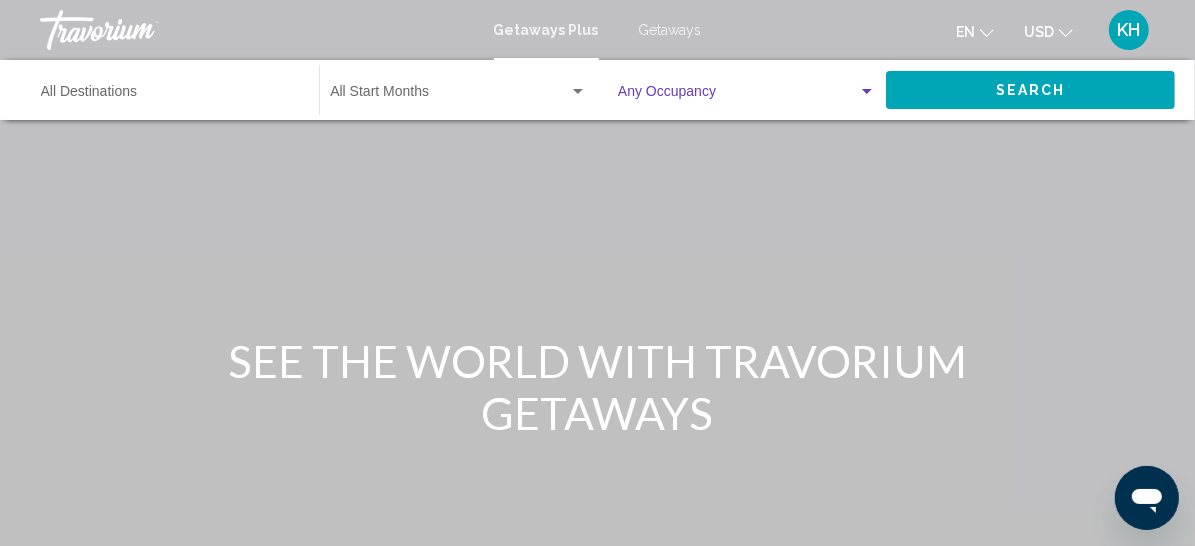 click at bounding box center [738, 96] 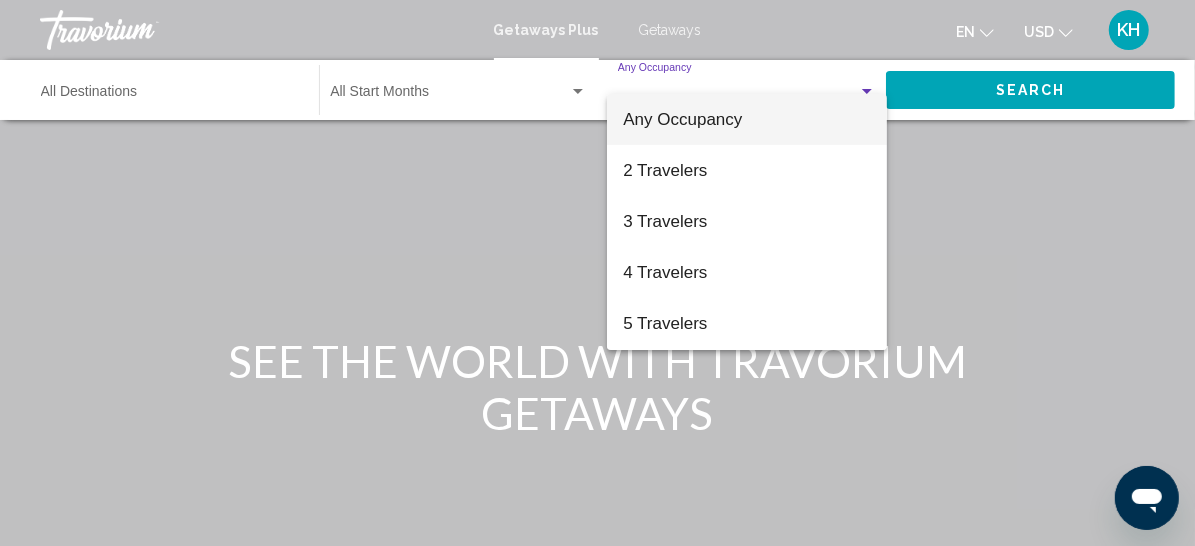 click on "Any Occupancy" at bounding box center (682, 119) 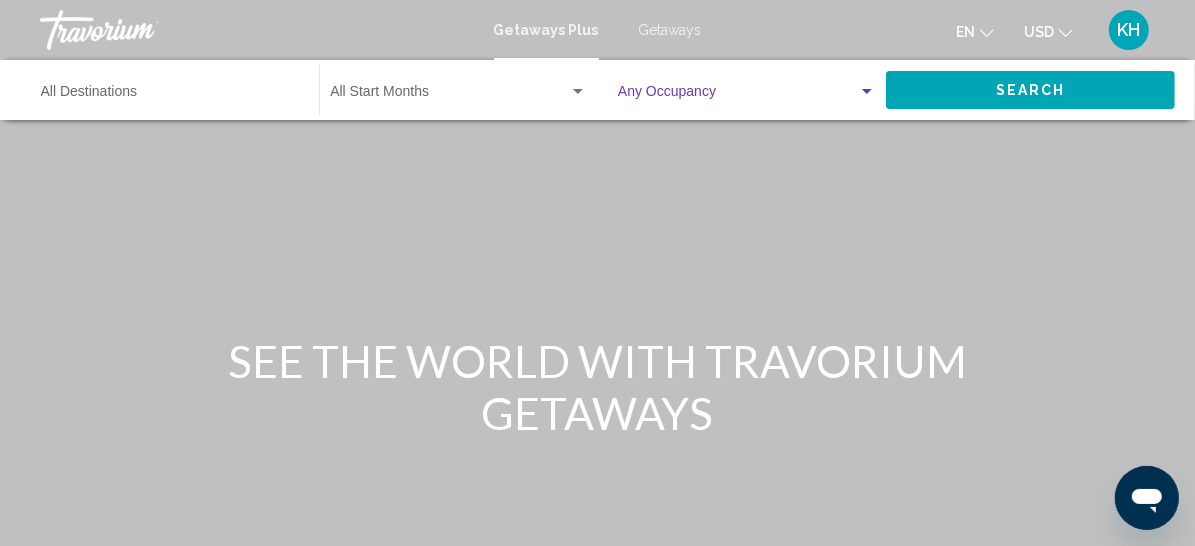 click on "Getaways" at bounding box center [670, 30] 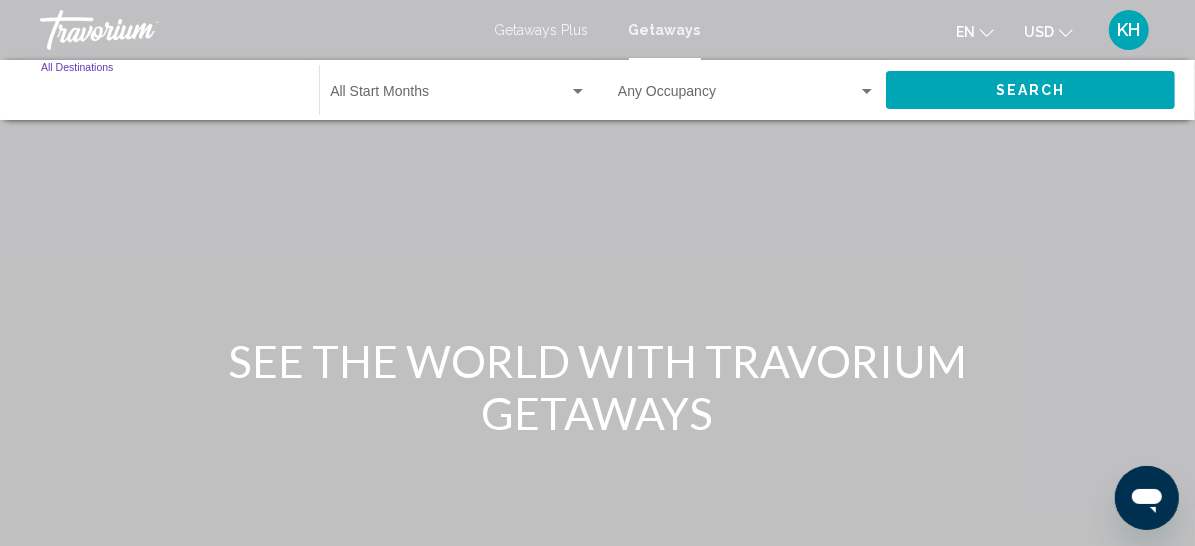 click on "Destination All Destinations" at bounding box center (170, 96) 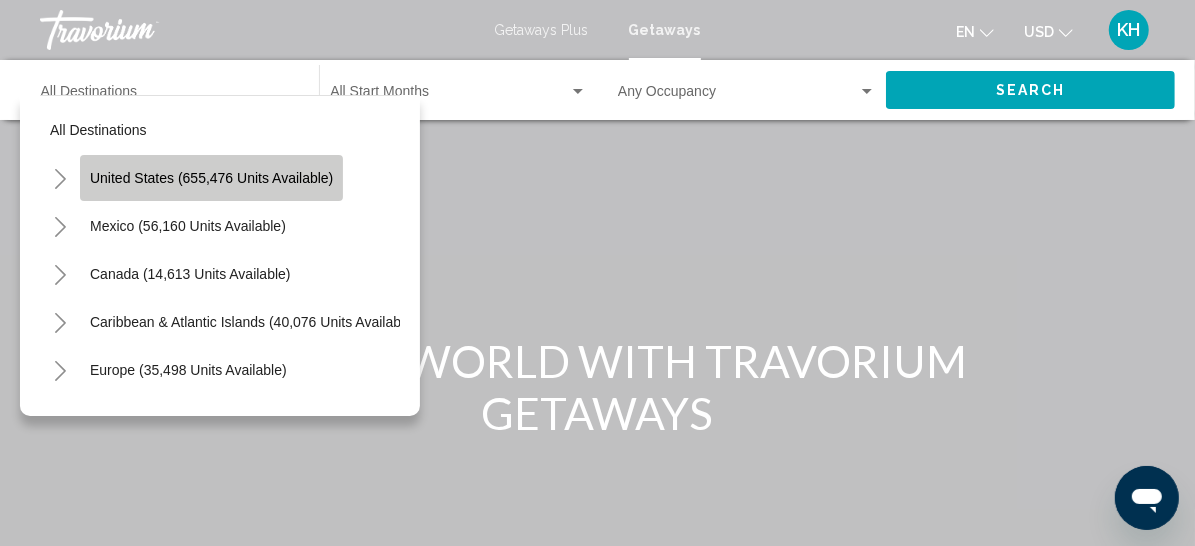 click on "United States (655,476 units available)" 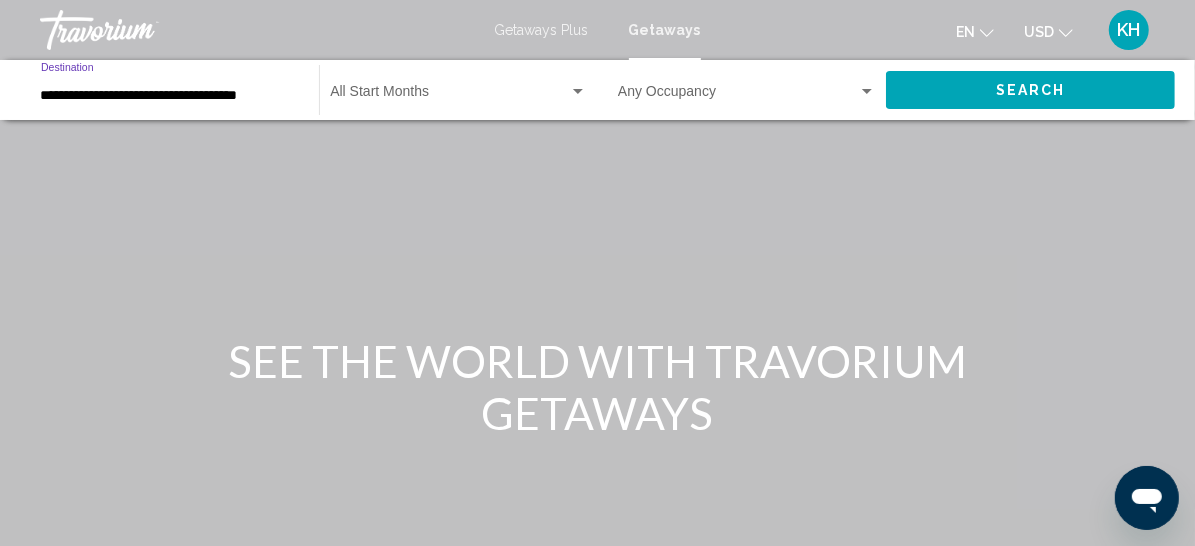 click at bounding box center (449, 96) 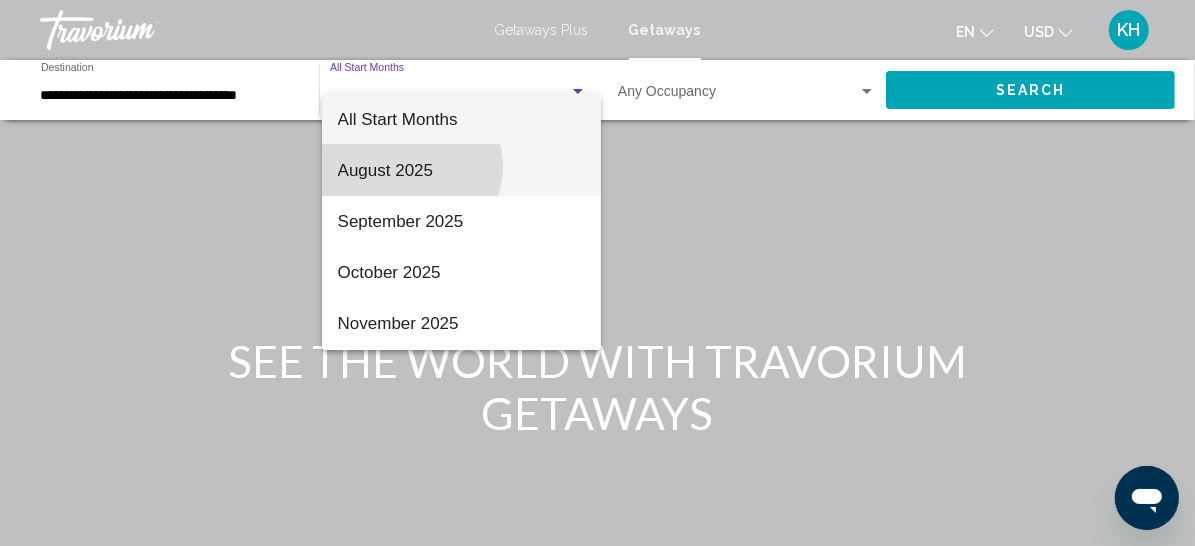 click on "August 2025" at bounding box center [461, 170] 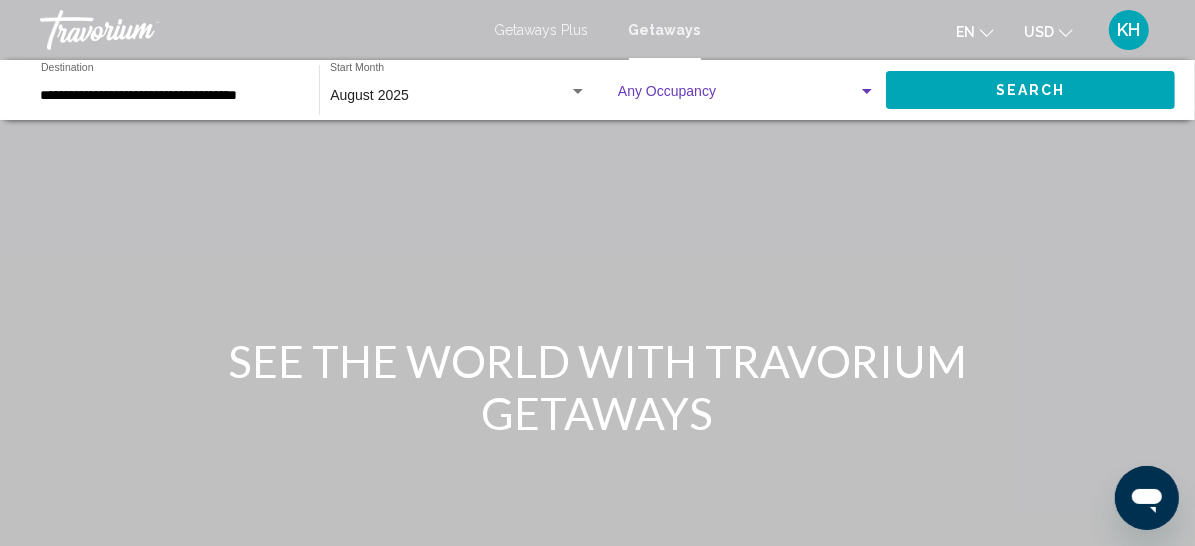 click at bounding box center [738, 96] 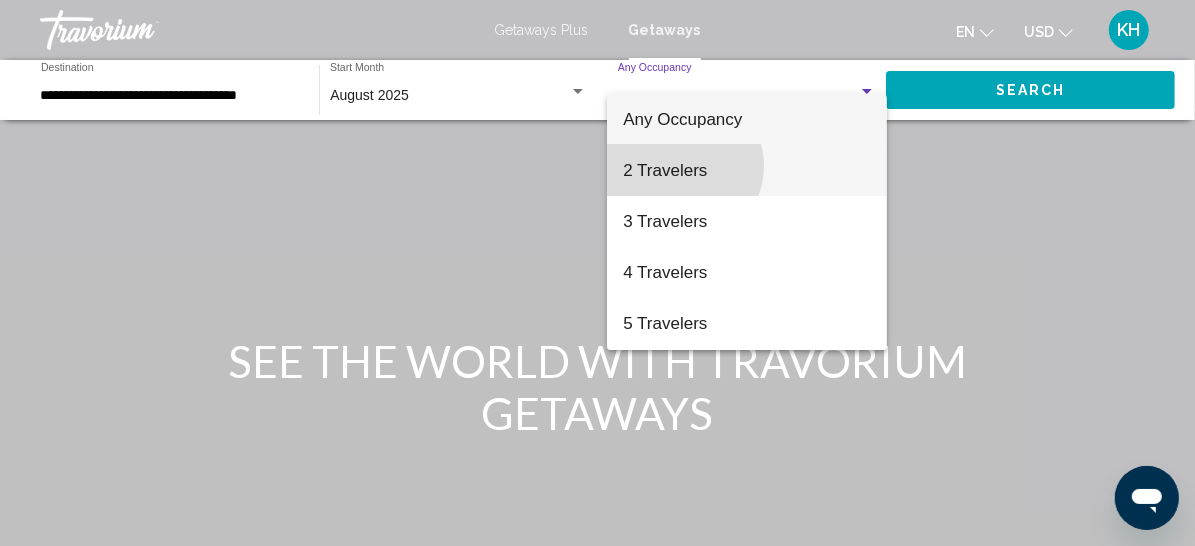 click on "2 Travelers" at bounding box center (747, 170) 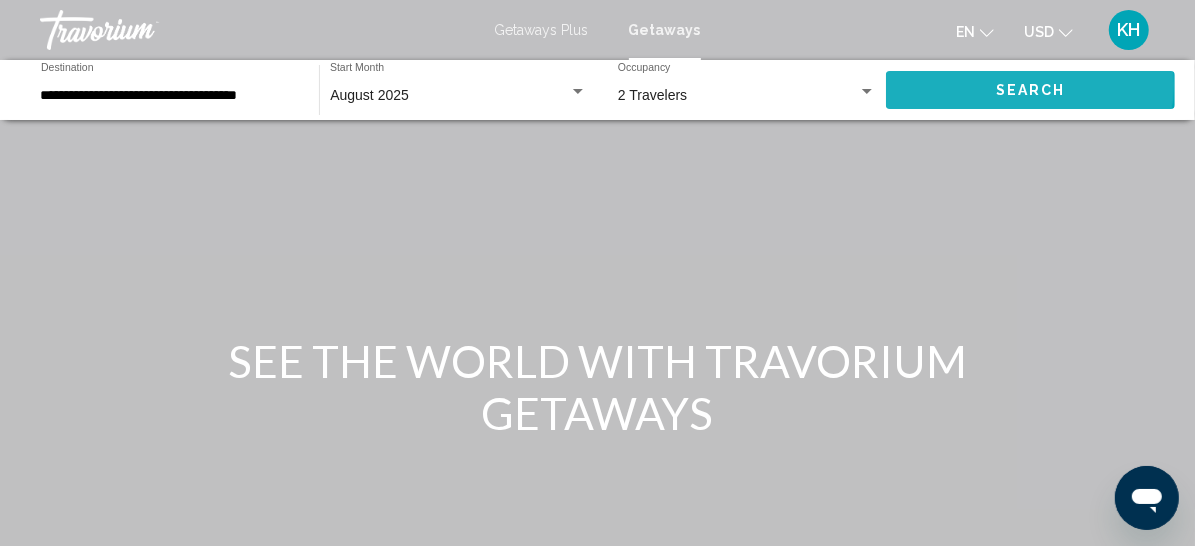 click on "Search" at bounding box center [1031, 91] 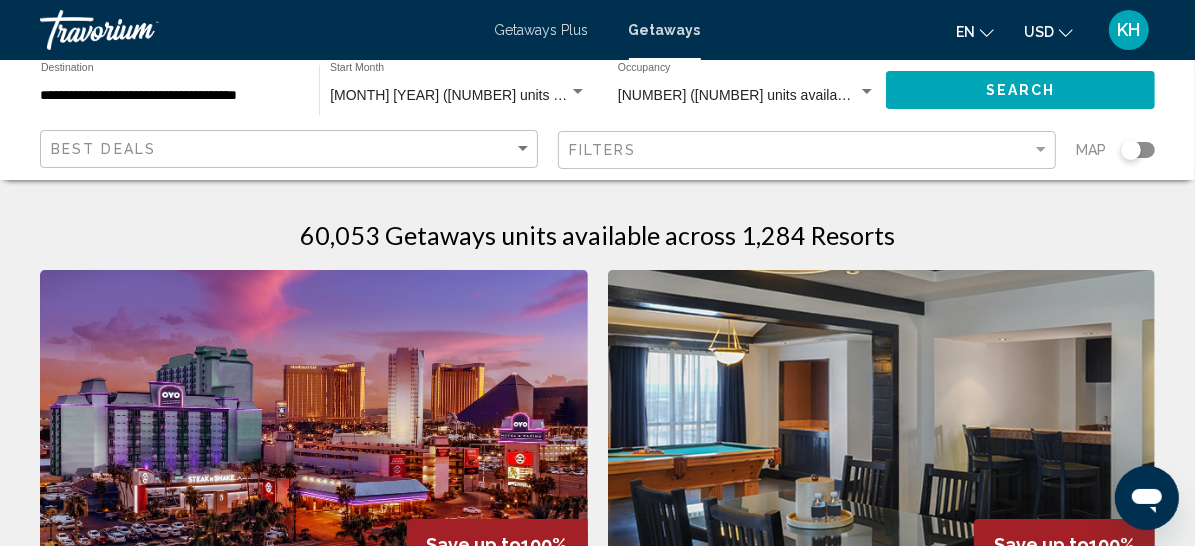 click on "**********" at bounding box center (170, 96) 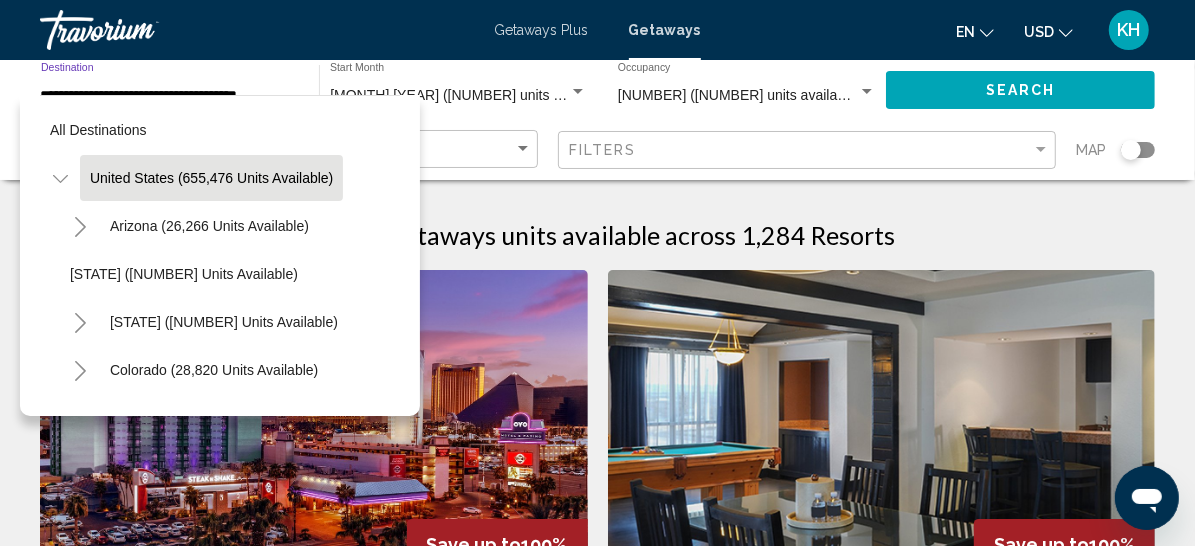 scroll, scrollTop: 0, scrollLeft: 39, axis: horizontal 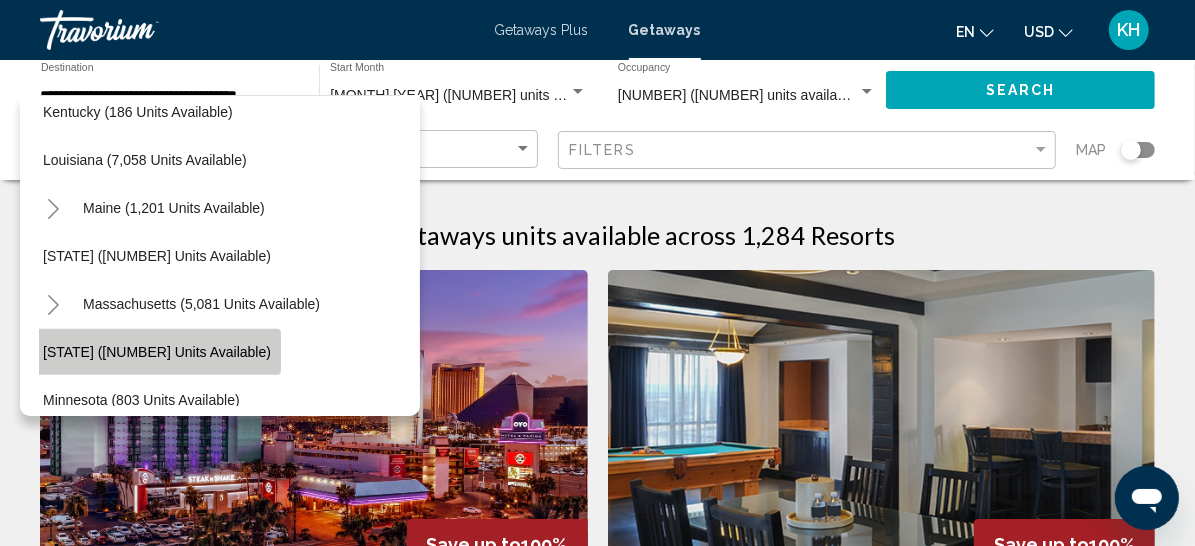 click on "[STATE] ([NUMBER] units available)" 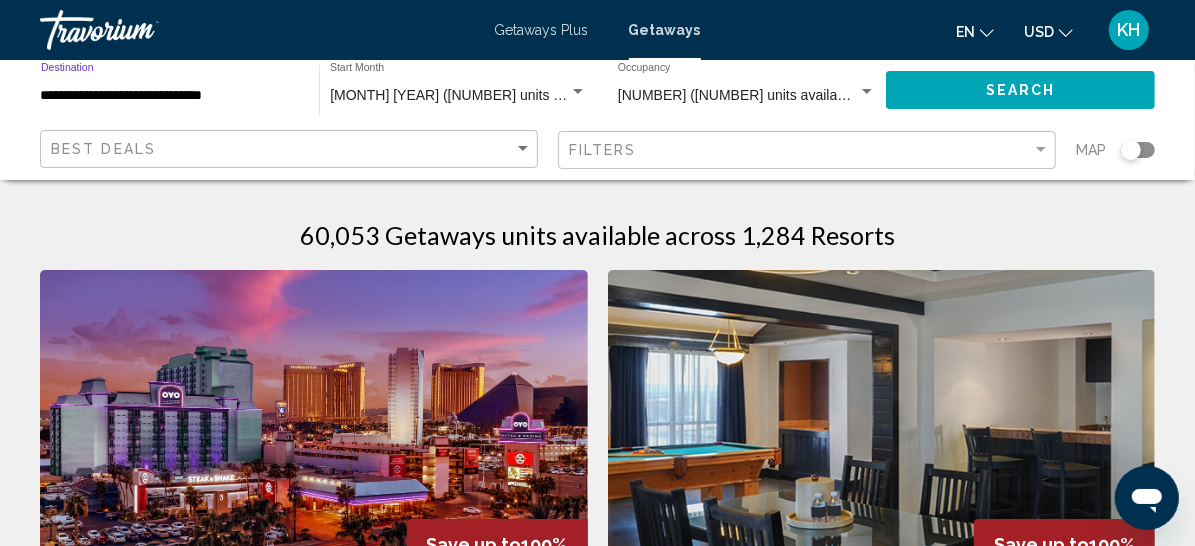 click on "Search" 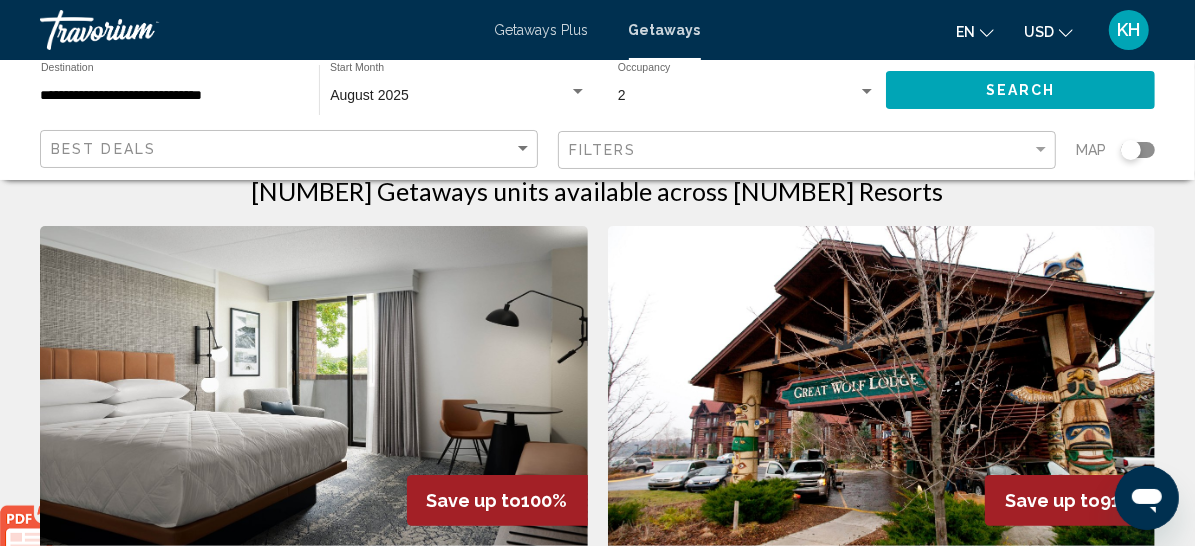 scroll, scrollTop: 0, scrollLeft: 0, axis: both 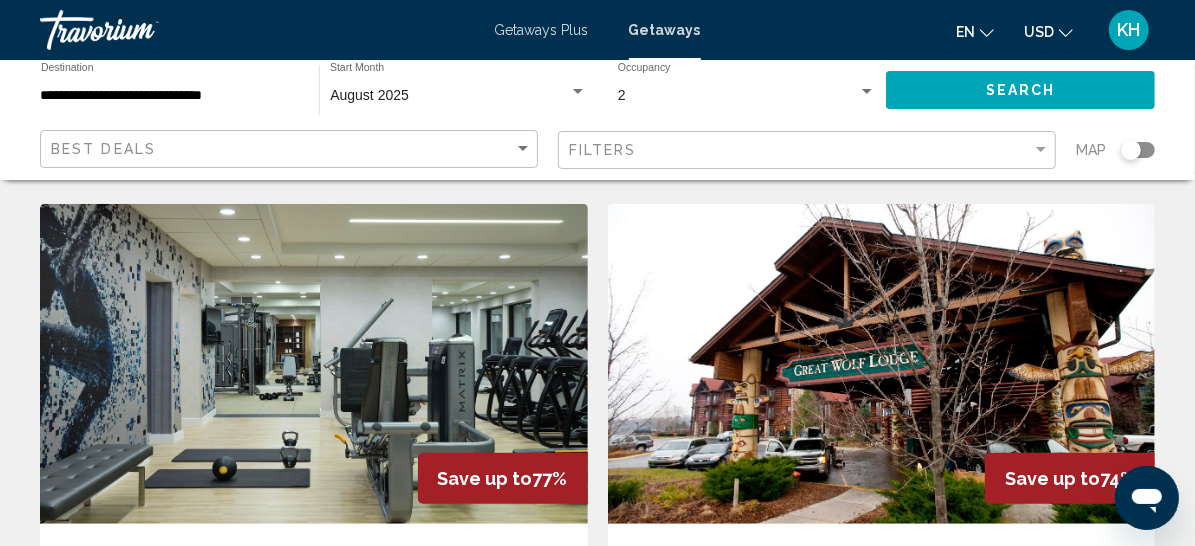 click on "View Resort" at bounding box center (260, 126) 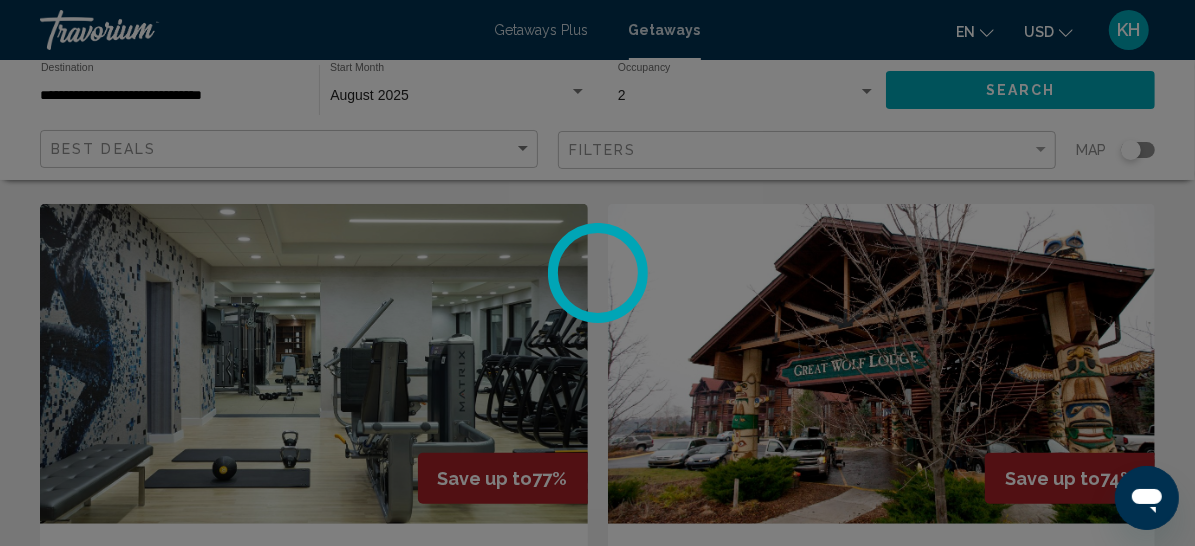 scroll, scrollTop: 395, scrollLeft: 0, axis: vertical 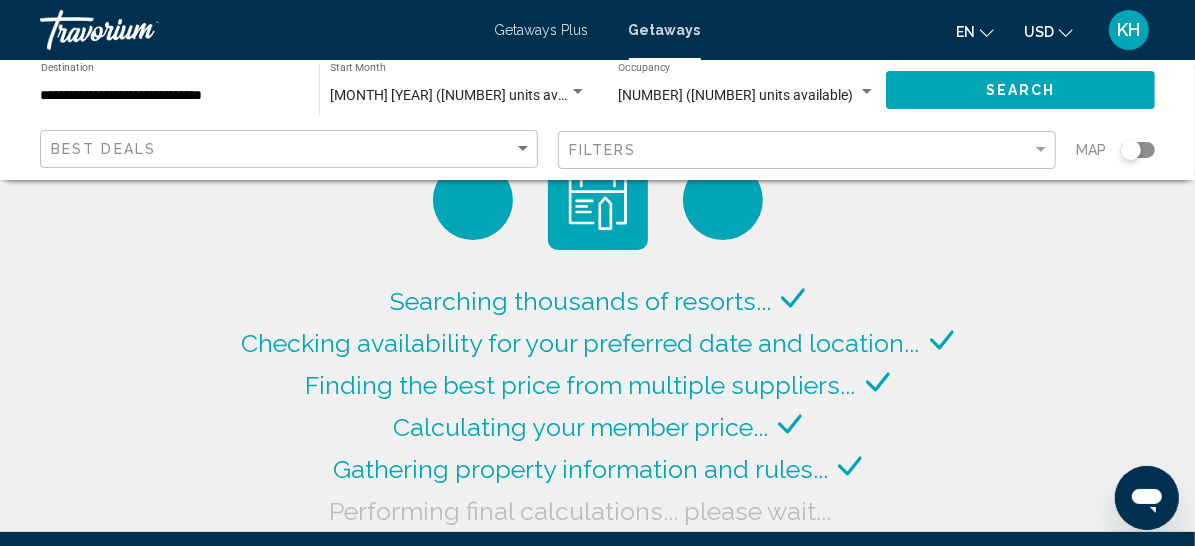 click at bounding box center [578, 92] 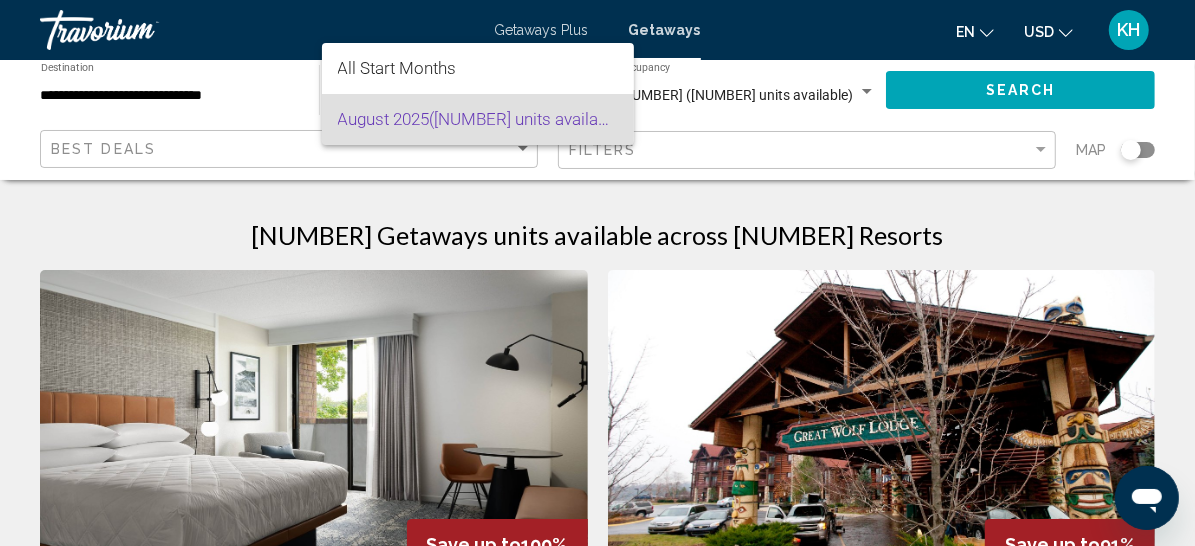 click at bounding box center [597, 273] 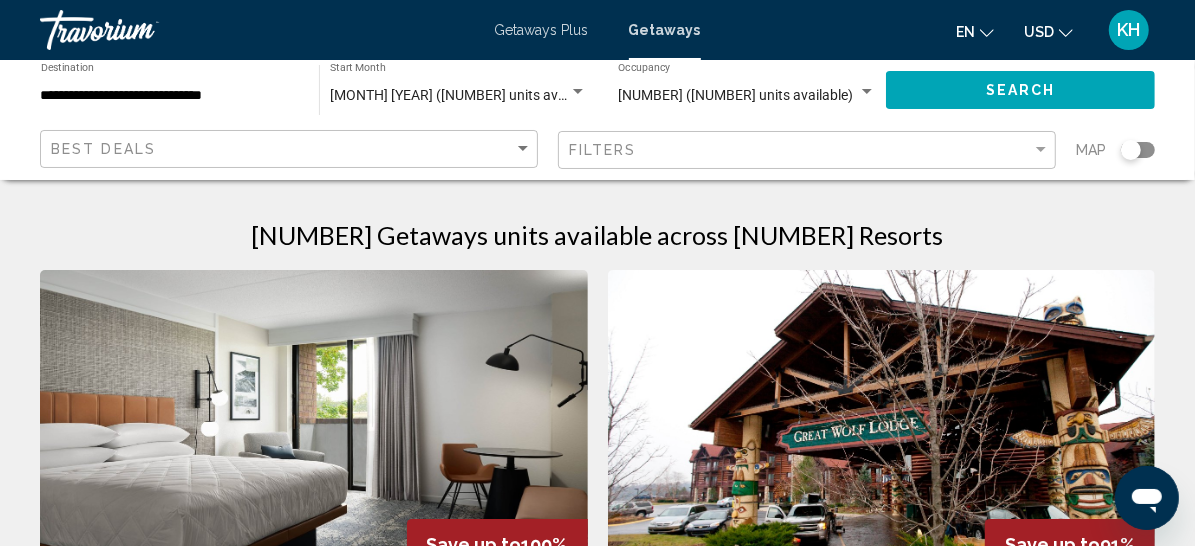 click on "[MONTH] [YEAR] ([NUMBER] units available)" at bounding box center [466, 95] 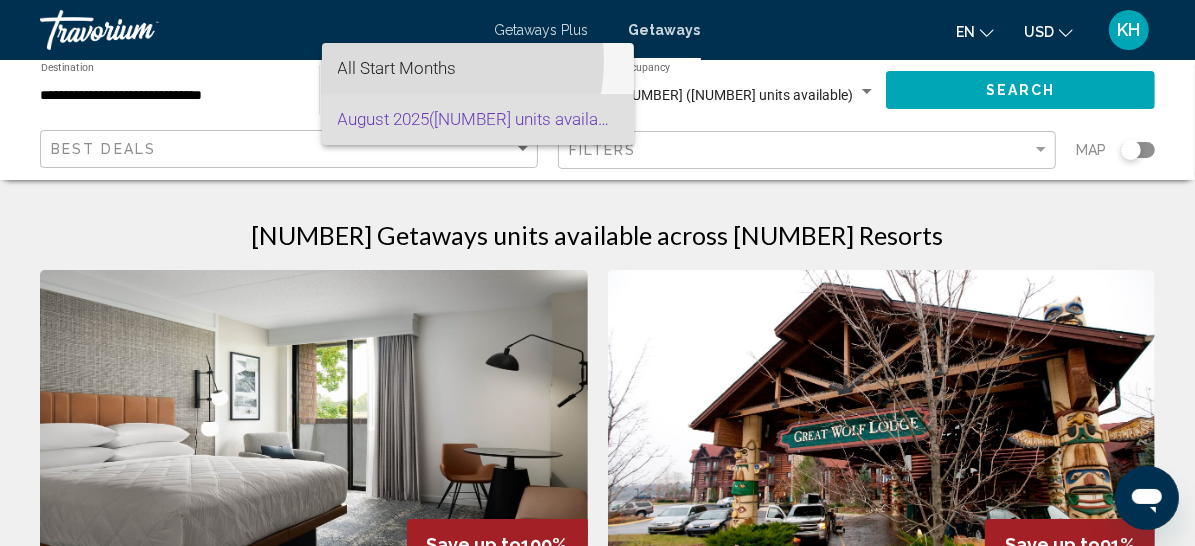 click on "All Start Months" at bounding box center [397, 68] 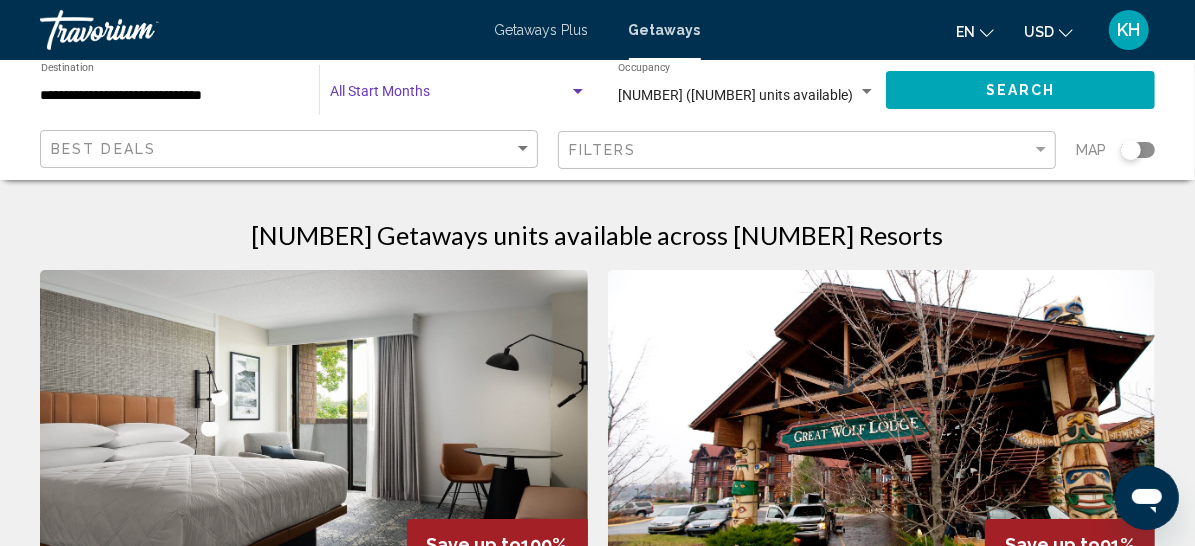 click at bounding box center [449, 96] 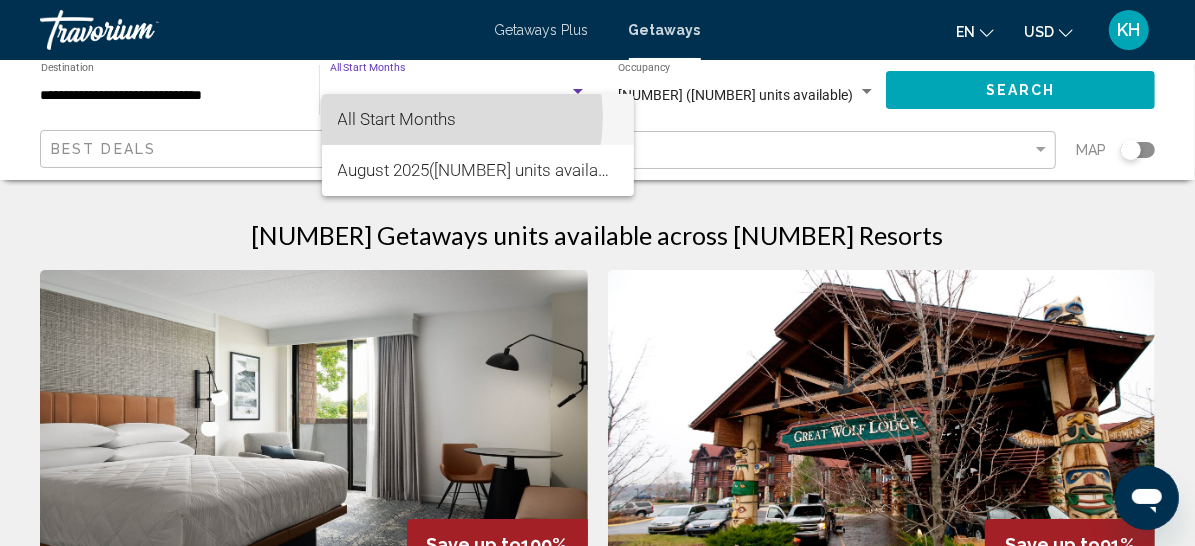 click on "All Start Months" at bounding box center (397, 119) 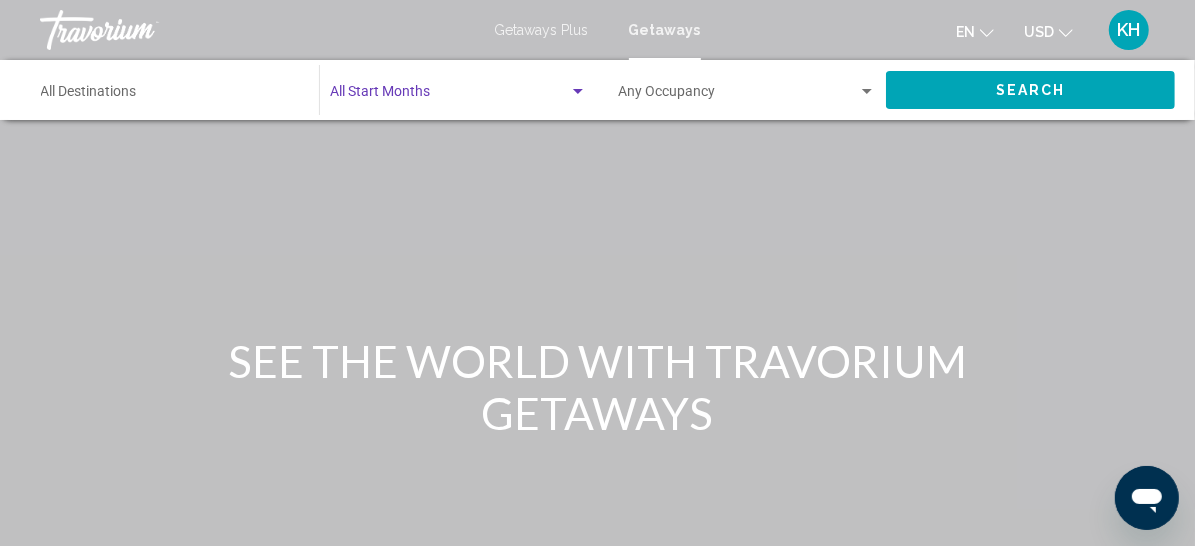 click at bounding box center (449, 96) 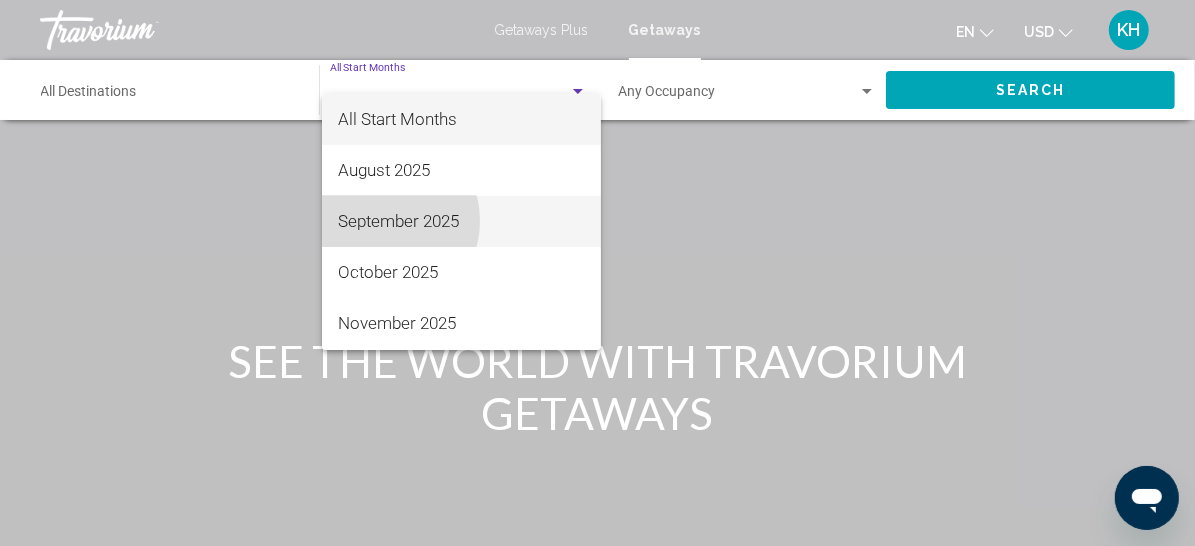 click on "September 2025" at bounding box center [461, 221] 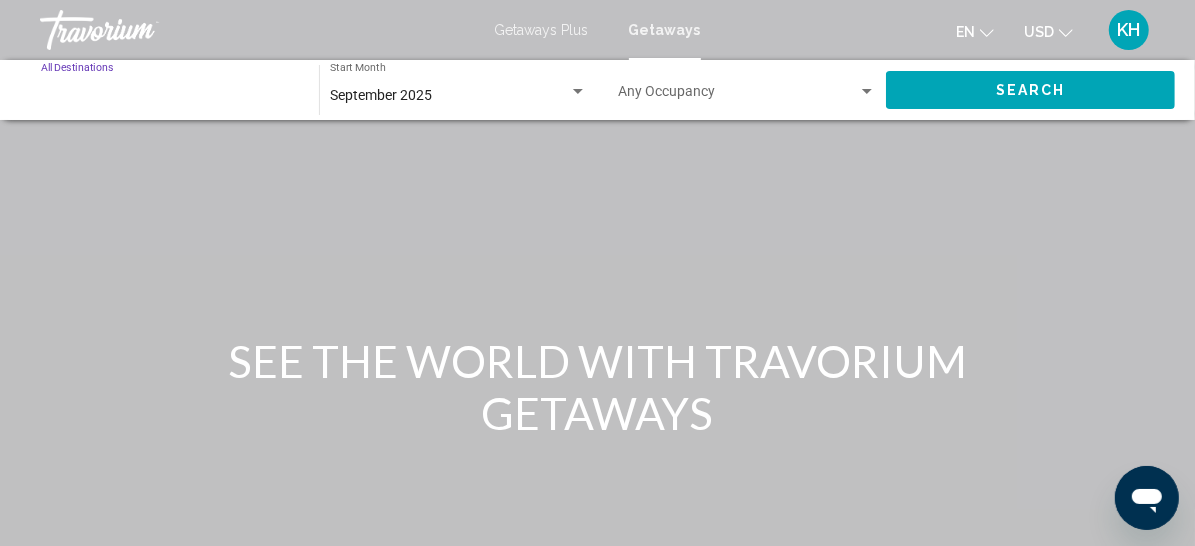 click on "Destination All Destinations" at bounding box center [170, 96] 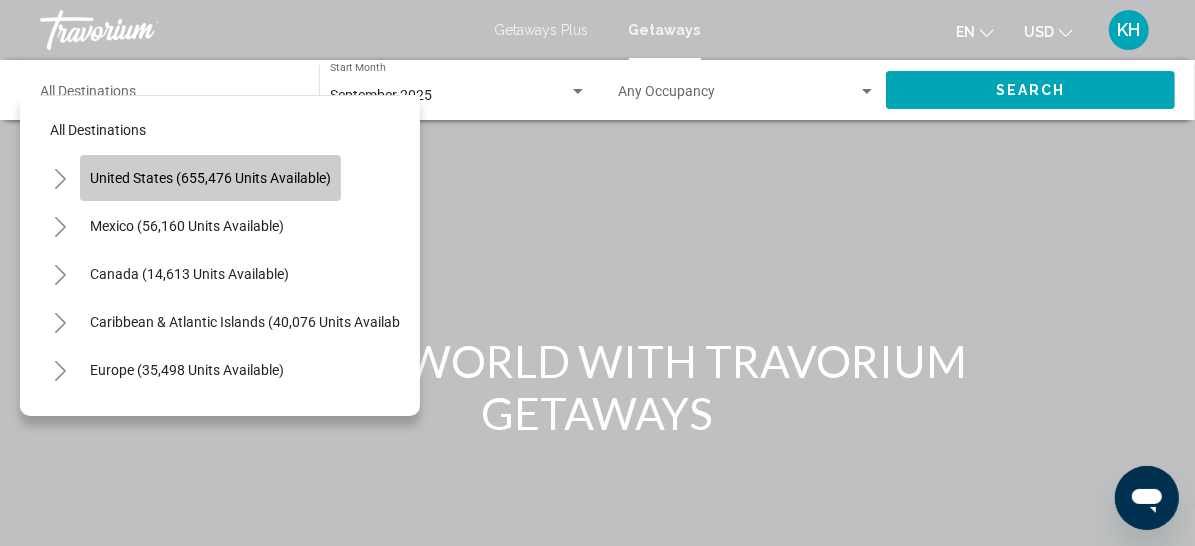 click on "United States (655,476 units available)" 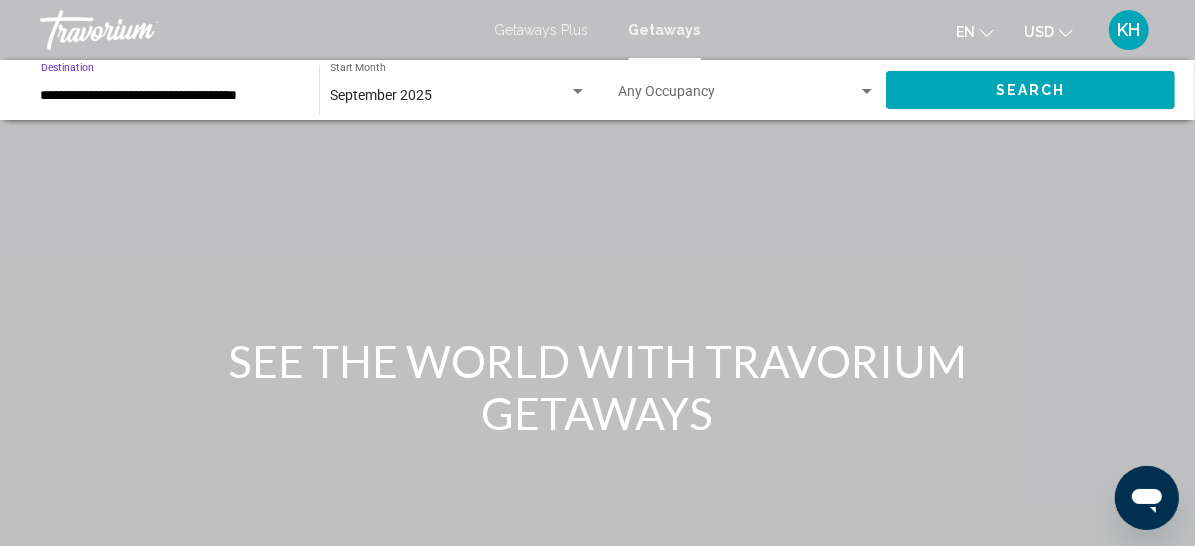 click on "**********" at bounding box center (170, 96) 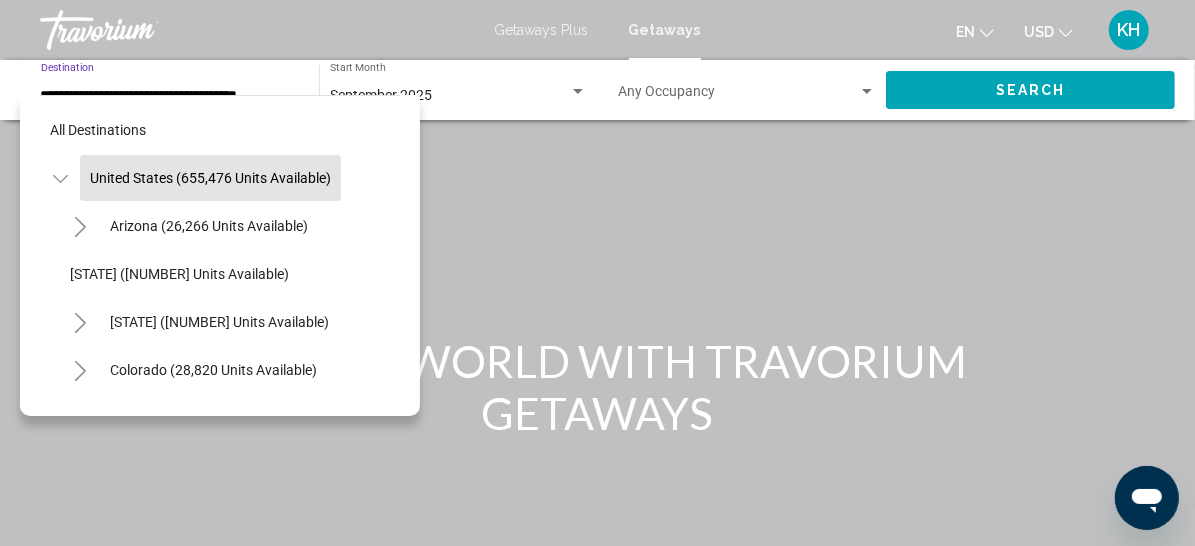 scroll, scrollTop: 0, scrollLeft: 39, axis: horizontal 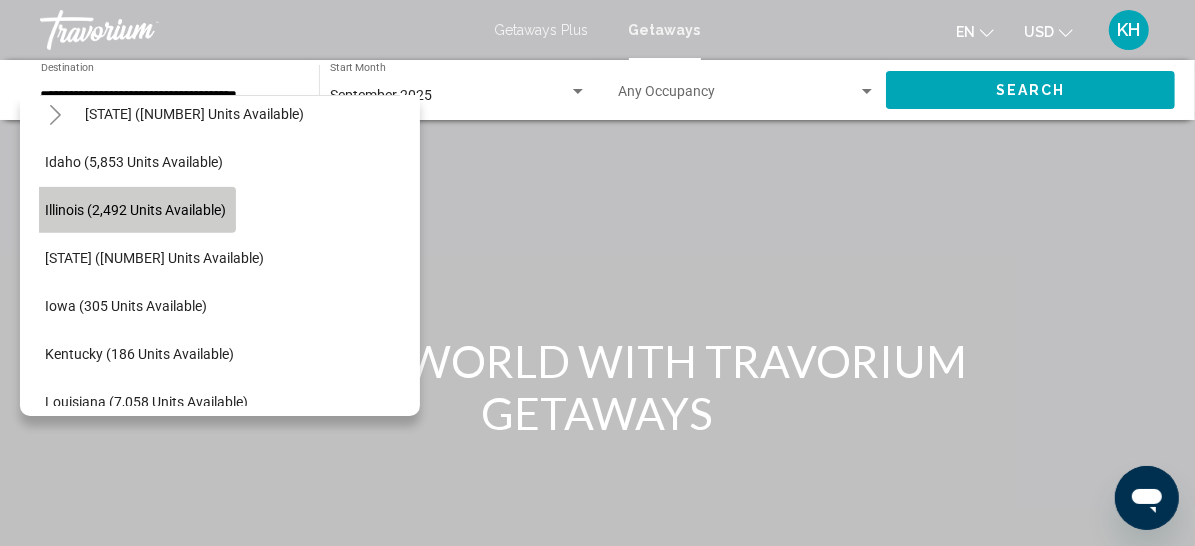 click on "Illinois (2,492 units available)" 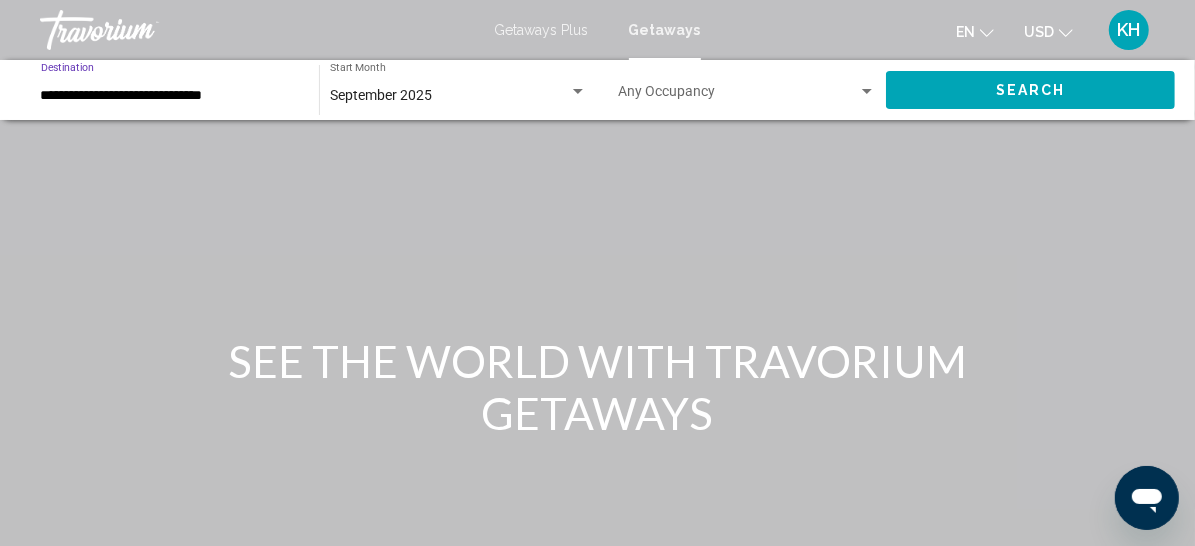 click at bounding box center [738, 96] 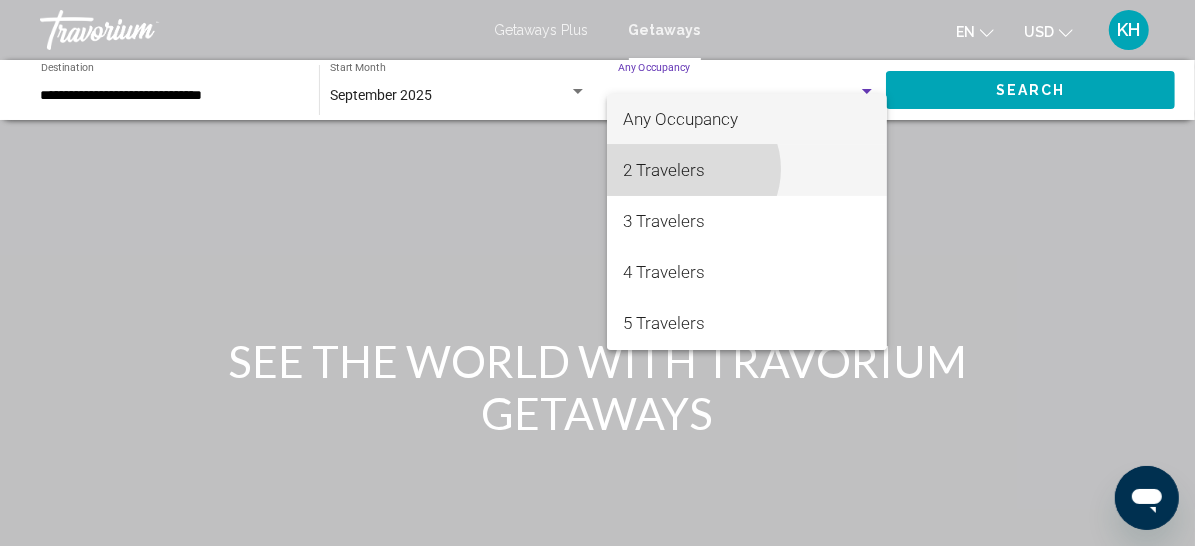 click on "2 Travelers" at bounding box center [747, 170] 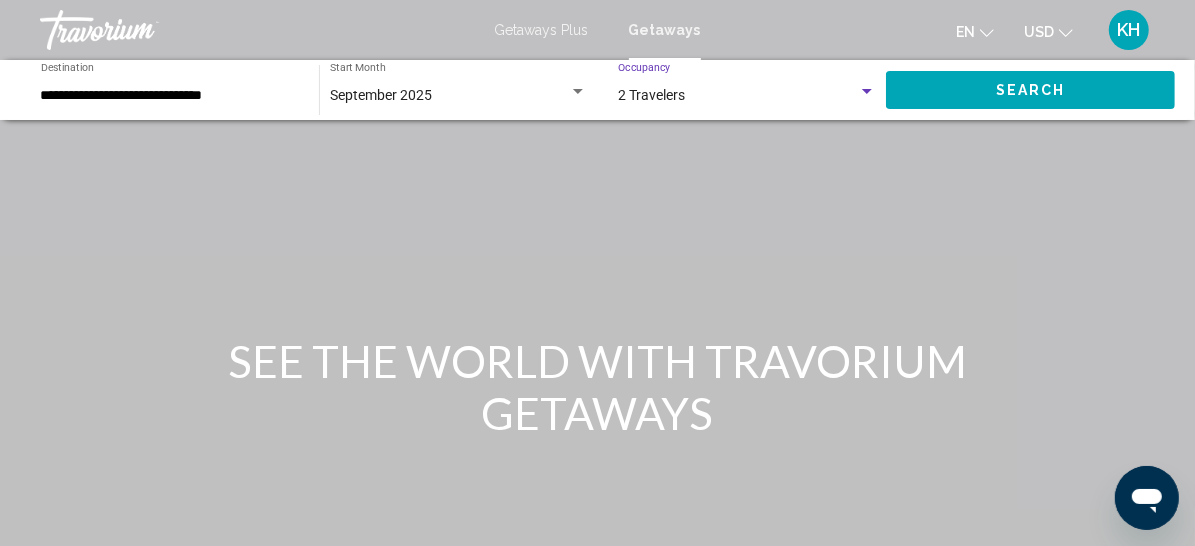 click on "Search" at bounding box center (1030, 89) 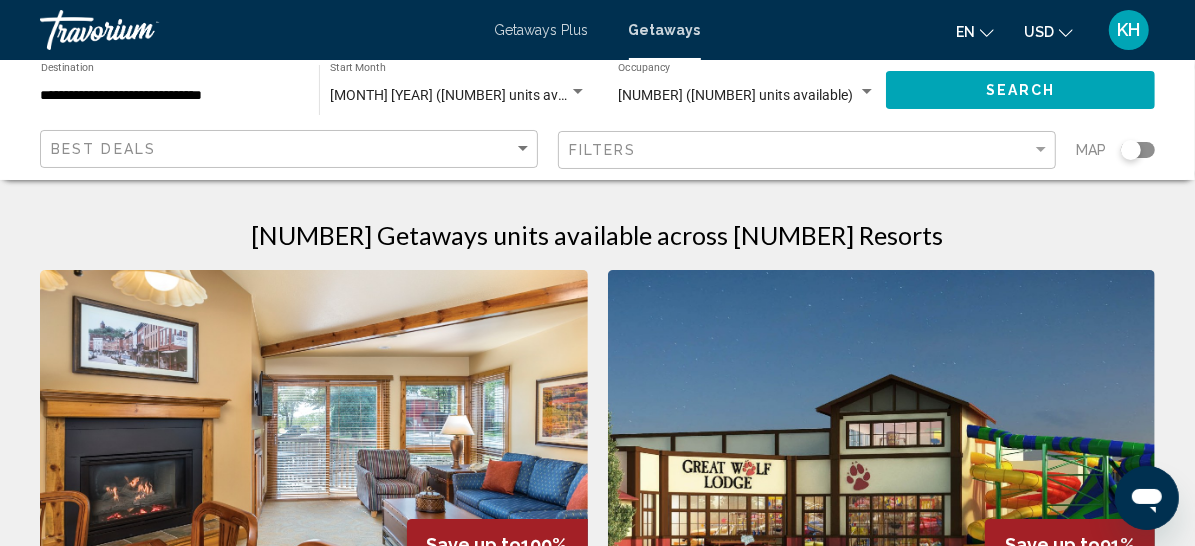 click on "**********" at bounding box center [170, 96] 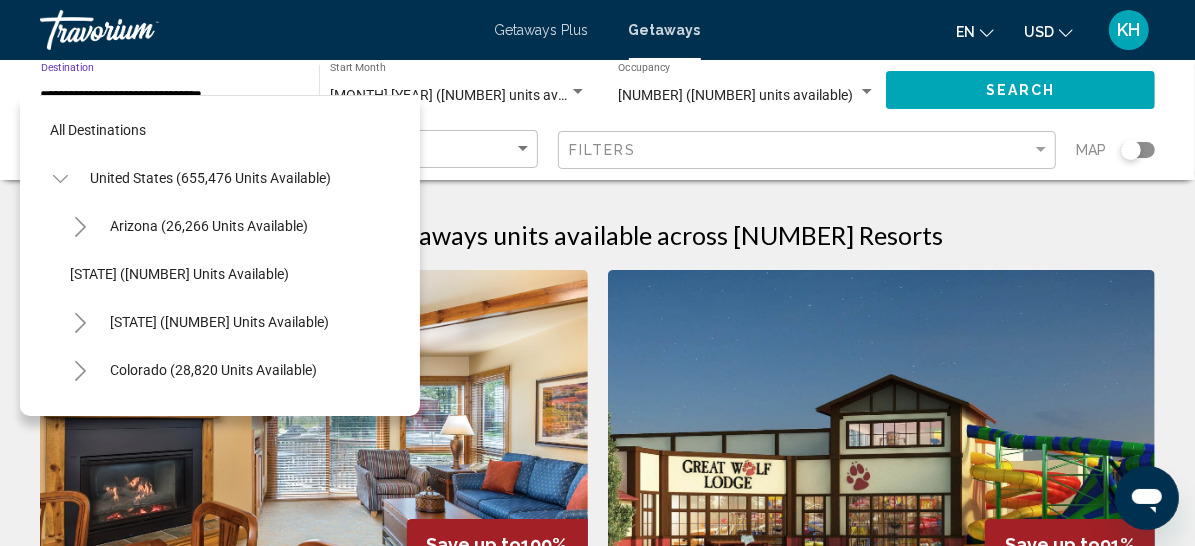 scroll, scrollTop: 433, scrollLeft: 12, axis: both 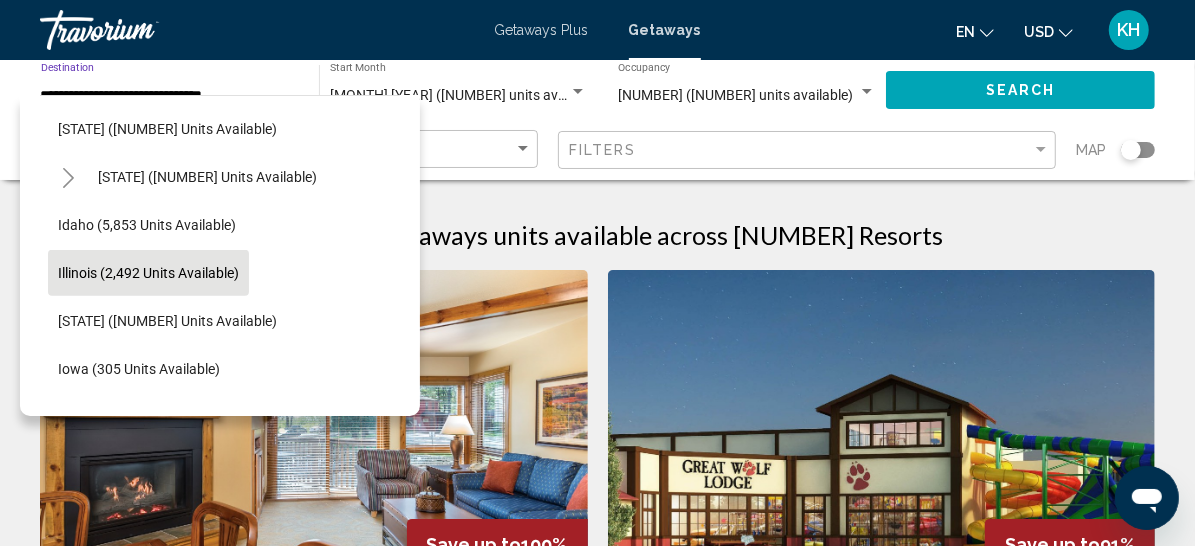 click on "Destination All Destinations  All destinations
United States ([NUMBER] units available)
Arizona ([NUMBER] units available)   Arkansas ([NUMBER] units available)
California ([NUMBER] units available)
Colorado ([NUMBER] units available)   Connecticut ([NUMBER] units available)   Delaware ([NUMBER] units available)
Florida ([NUMBER] units available)   Georgia ([NUMBER] units available)
Hawaii ([NUMBER] units available)   Idaho ([NUMBER] units available)   Illinois ([NUMBER] units available)   Indiana ([NUMBER] units available)   Iowa ([NUMBER] units available)   Kentucky ([NUMBER] units available)   Louisiana ([NUMBER] units available)
Maine ([NUMBER] units available)   Maryland ([NUMBER] units available)
Massachusetts ([NUMBER] units available)   Michigan ([NUMBER] units available)   Minnesota ([NUMBER] units available)   Mississippi ([NUMBER] units available)  Map" 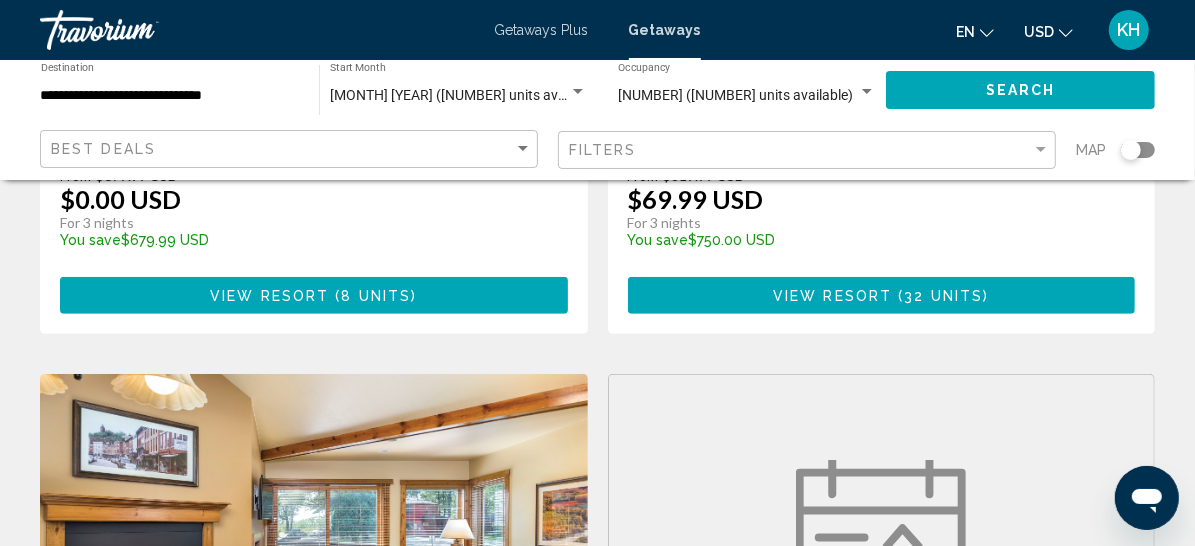 scroll, scrollTop: 662, scrollLeft: 0, axis: vertical 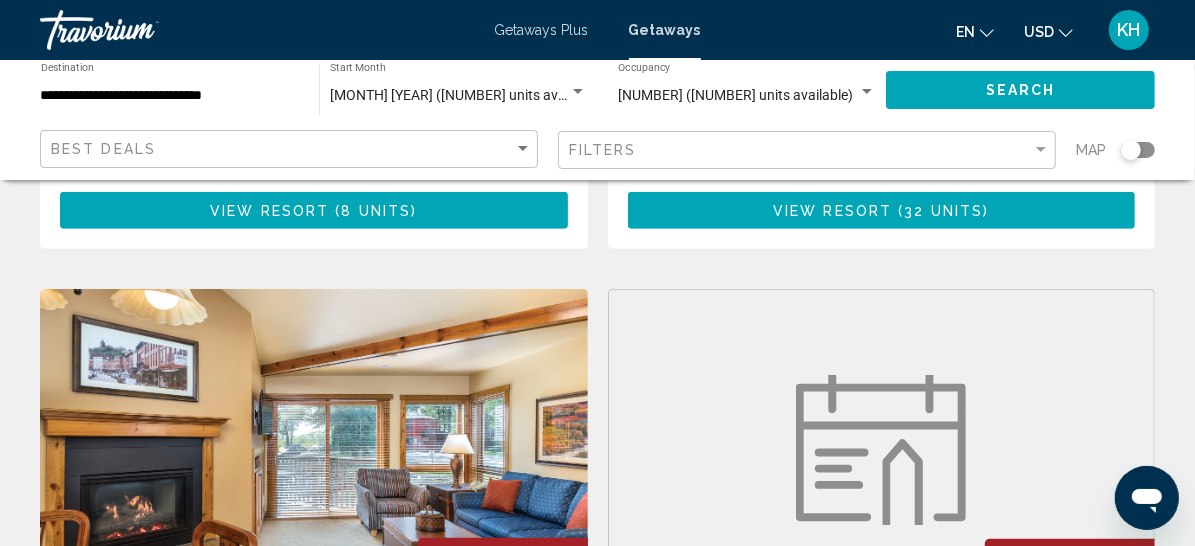 click on "View Resort" at bounding box center [269, 211] 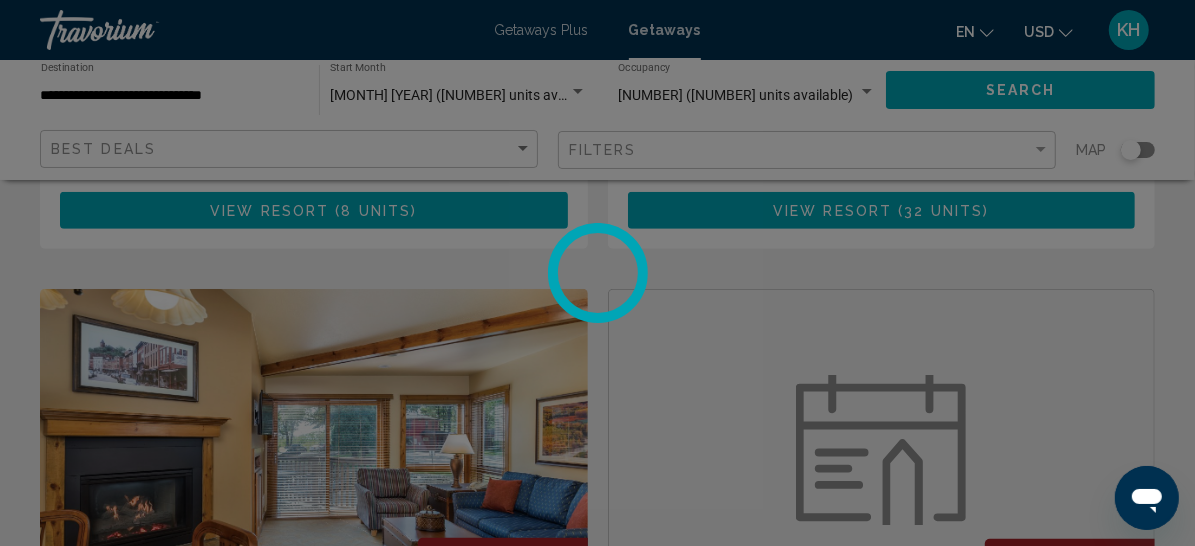 scroll, scrollTop: 395, scrollLeft: 0, axis: vertical 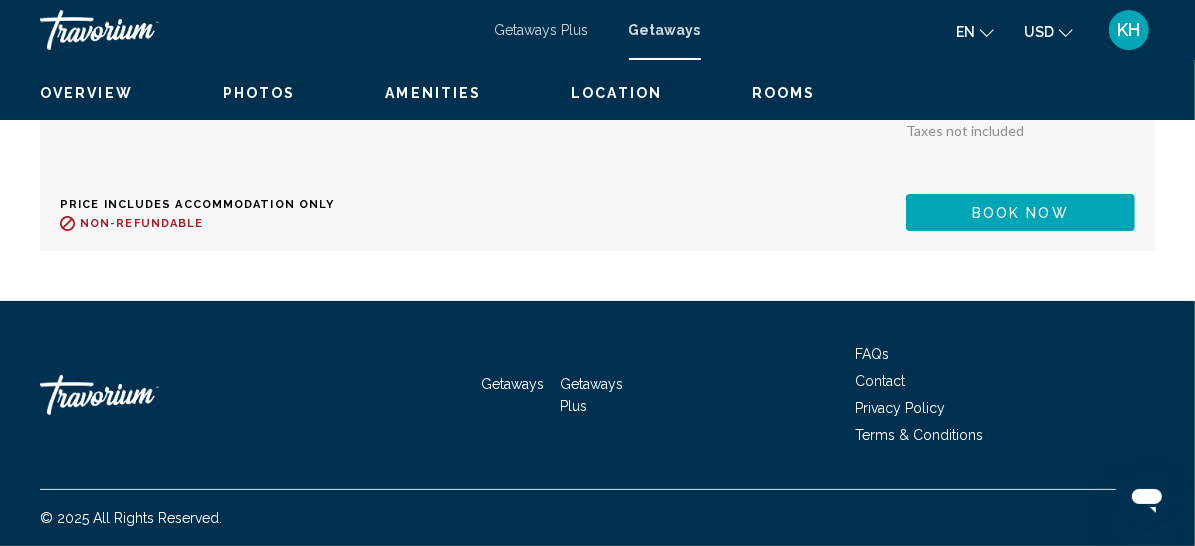 click on "Rooms" at bounding box center (597, -746) 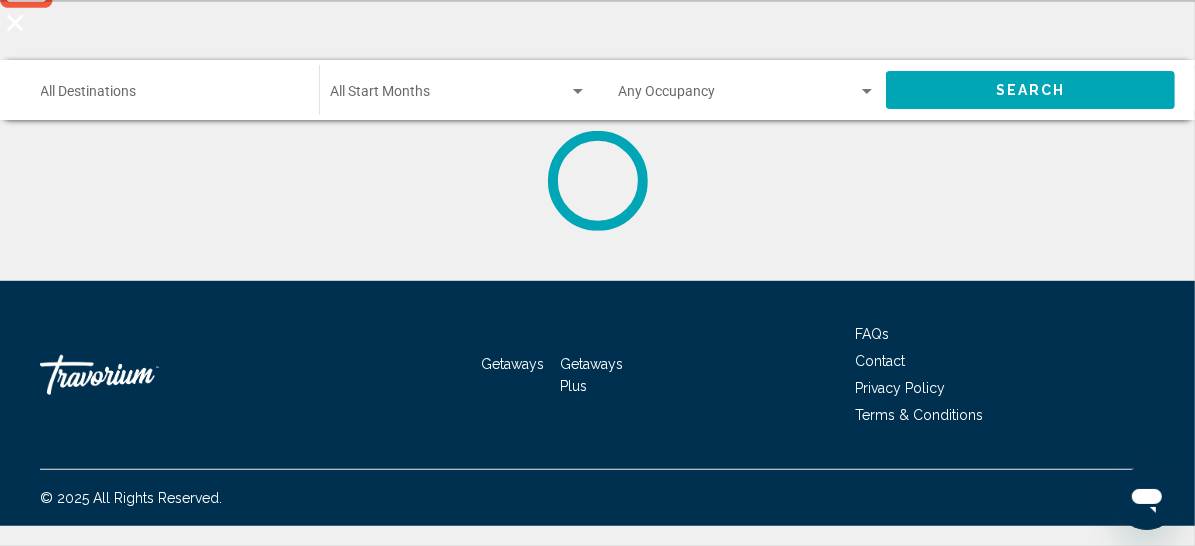 scroll, scrollTop: 0, scrollLeft: 0, axis: both 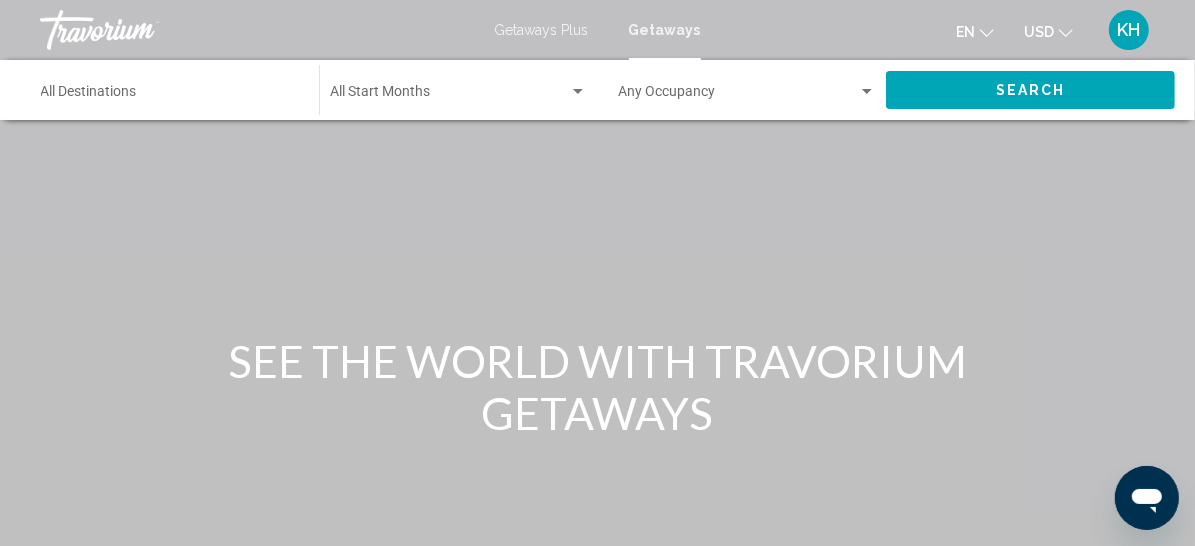 click on "Getaways Plus" at bounding box center (542, 30) 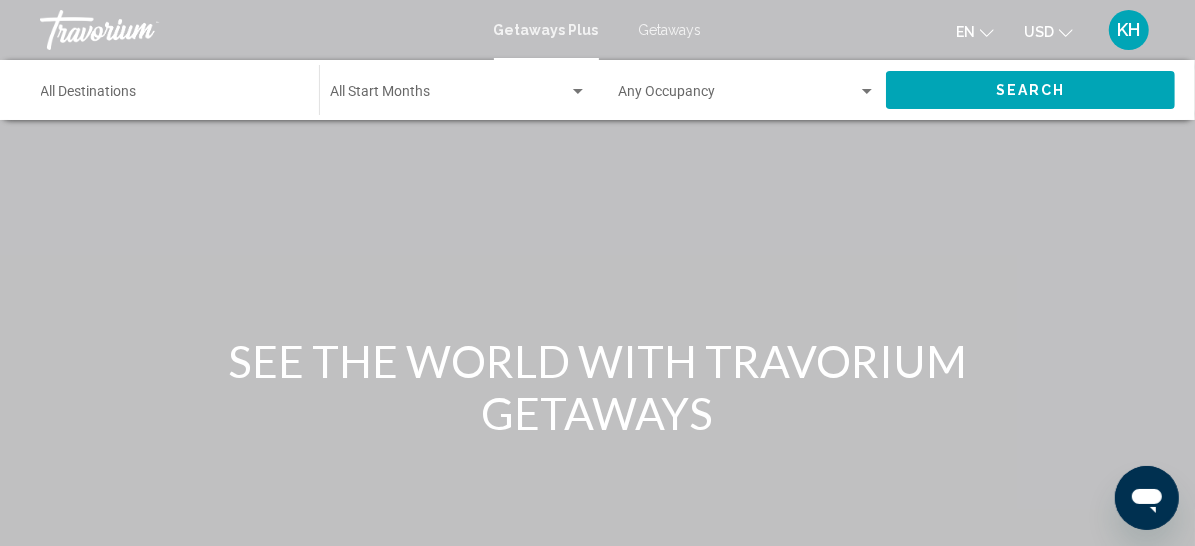 click on "Getaways" at bounding box center [670, 30] 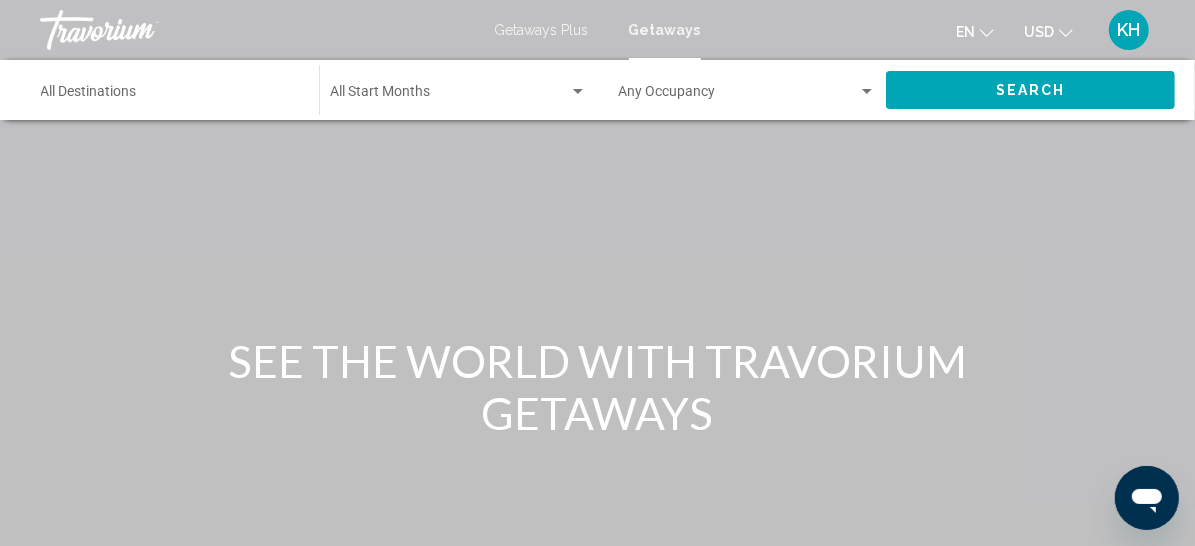click on "Destination All Destinations" at bounding box center [170, 96] 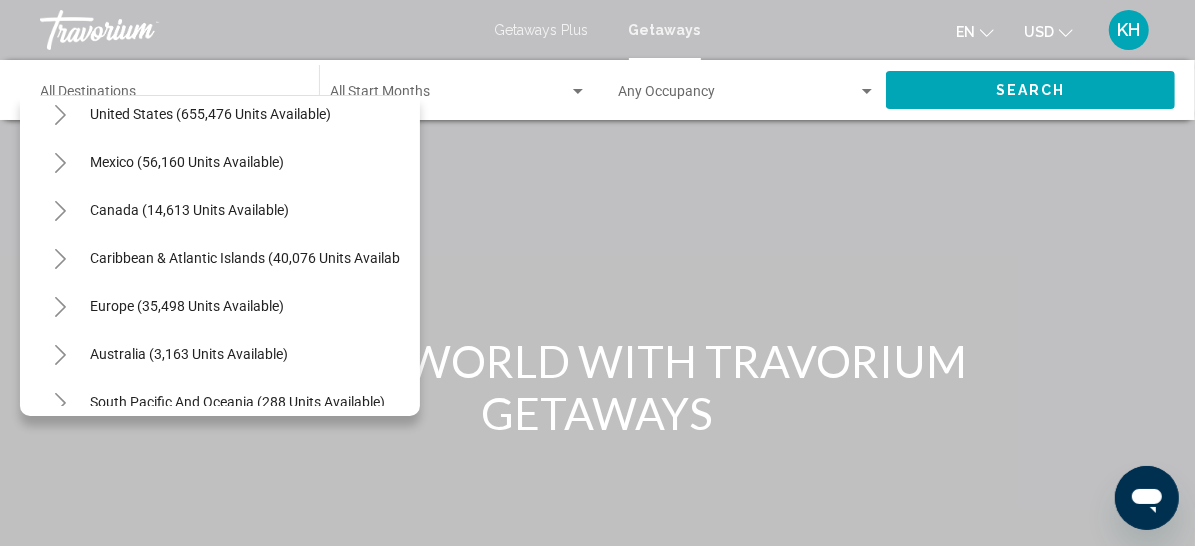 scroll, scrollTop: 0, scrollLeft: 0, axis: both 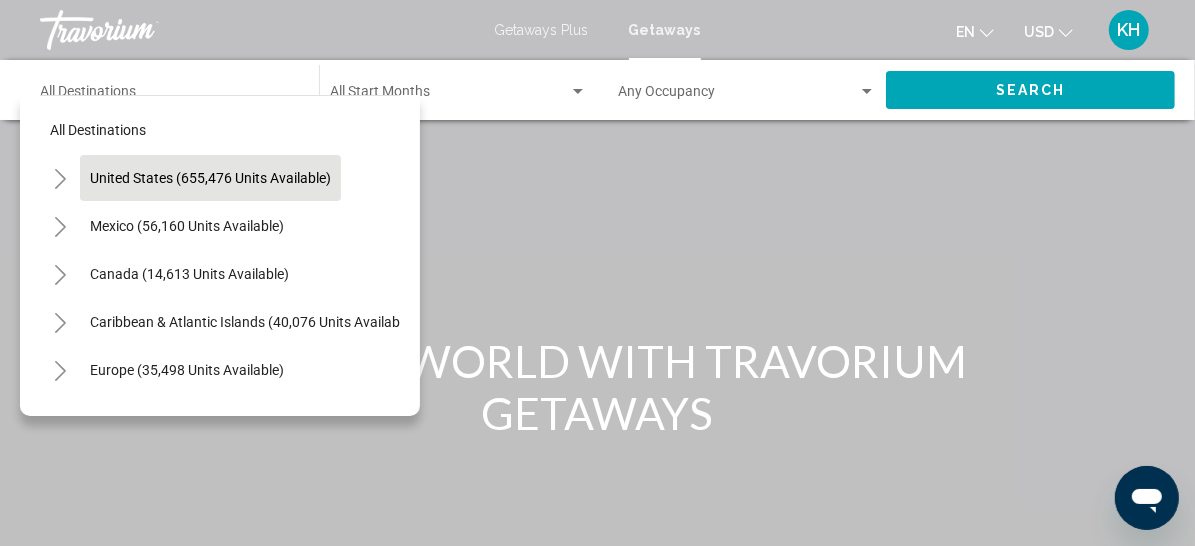 click on "United States (655,476 units available)" at bounding box center (187, 226) 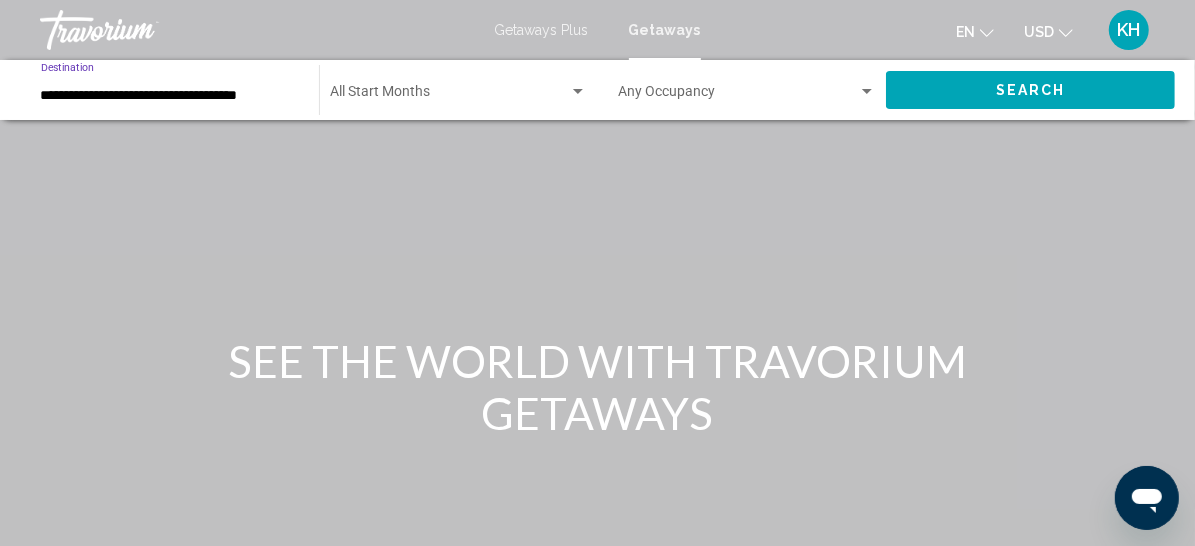 click on "**********" at bounding box center [170, 96] 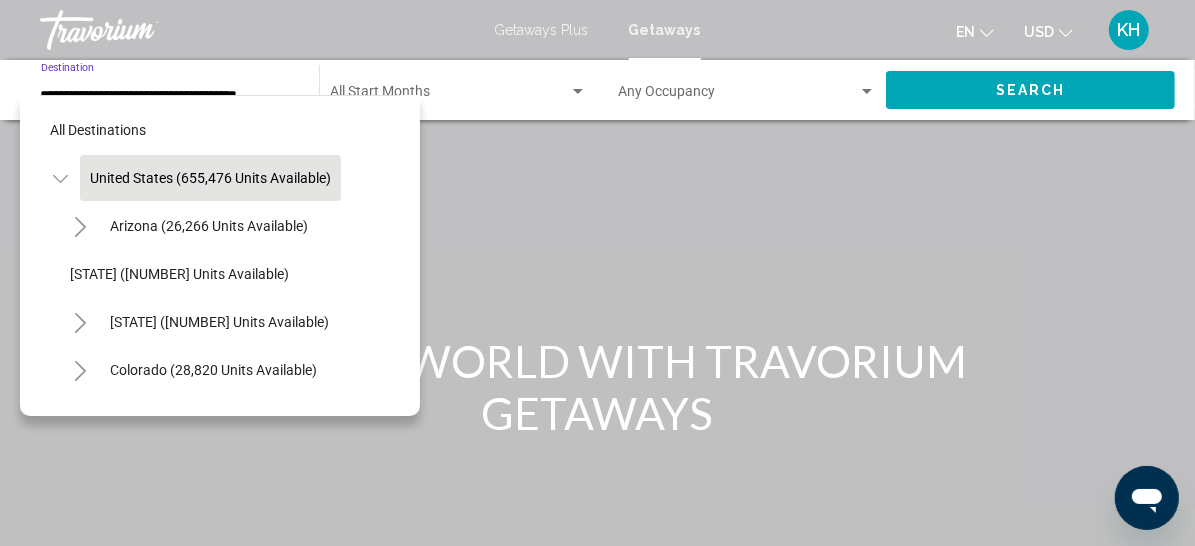 scroll, scrollTop: 0, scrollLeft: 39, axis: horizontal 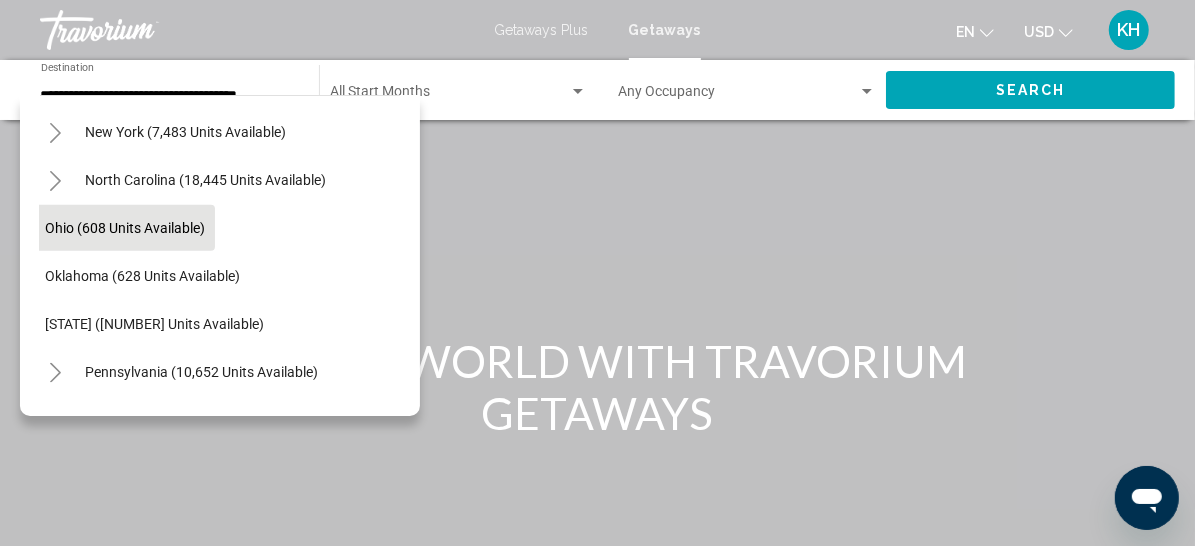 click on "Ohio (608 units available)" 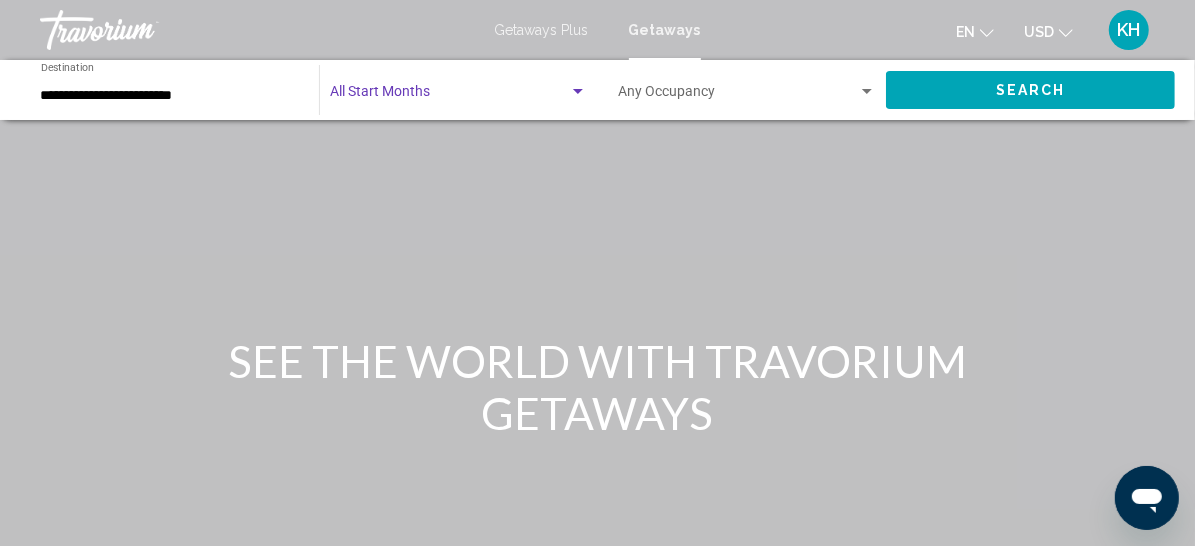 click at bounding box center [449, 96] 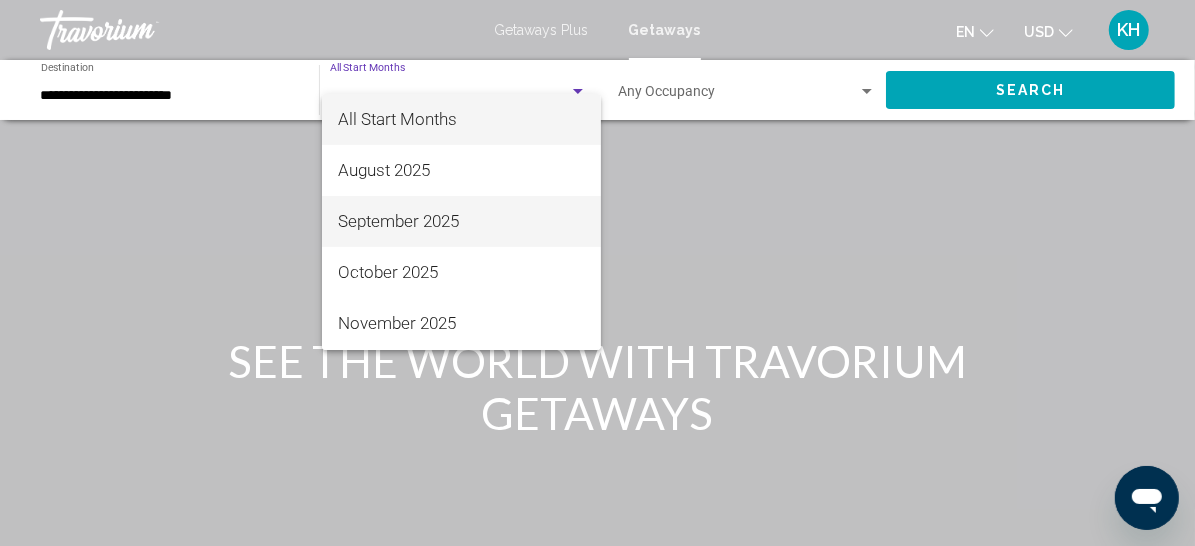 click on "September 2025" at bounding box center [461, 221] 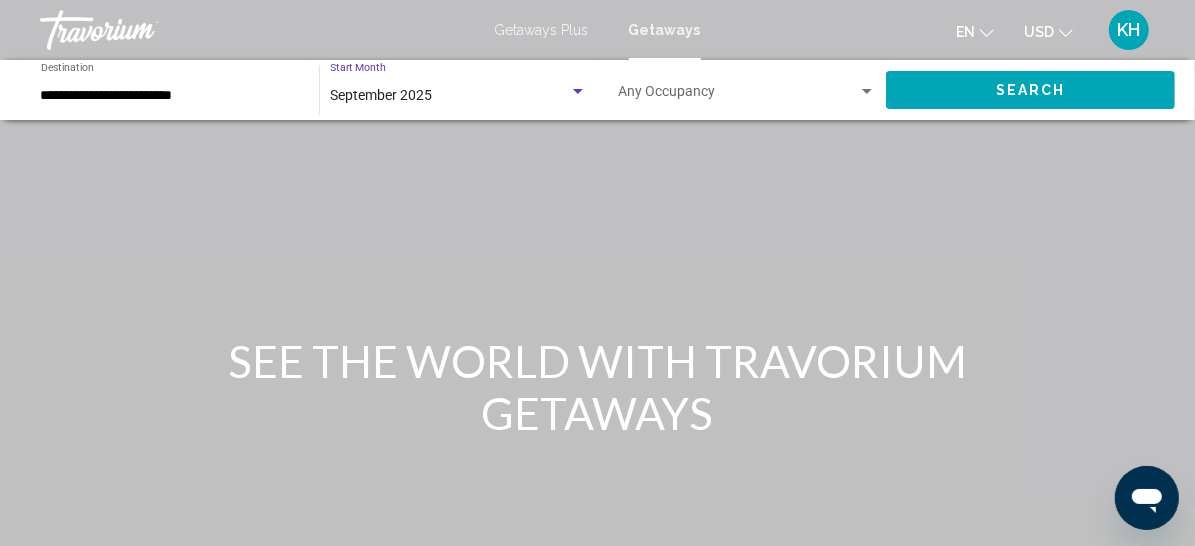 click at bounding box center [738, 96] 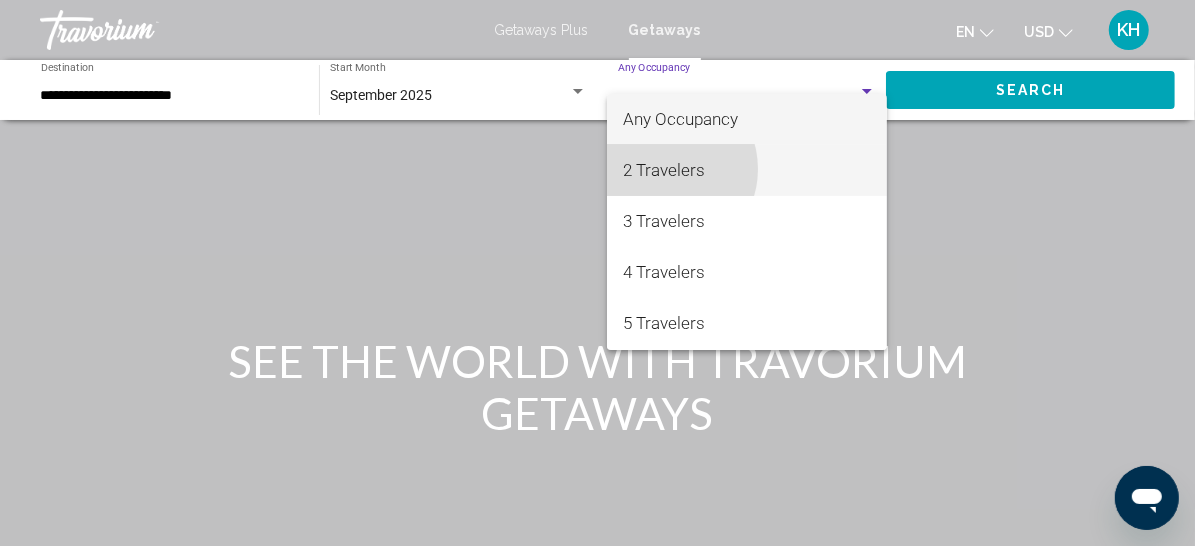 click on "2 Travelers" at bounding box center (747, 170) 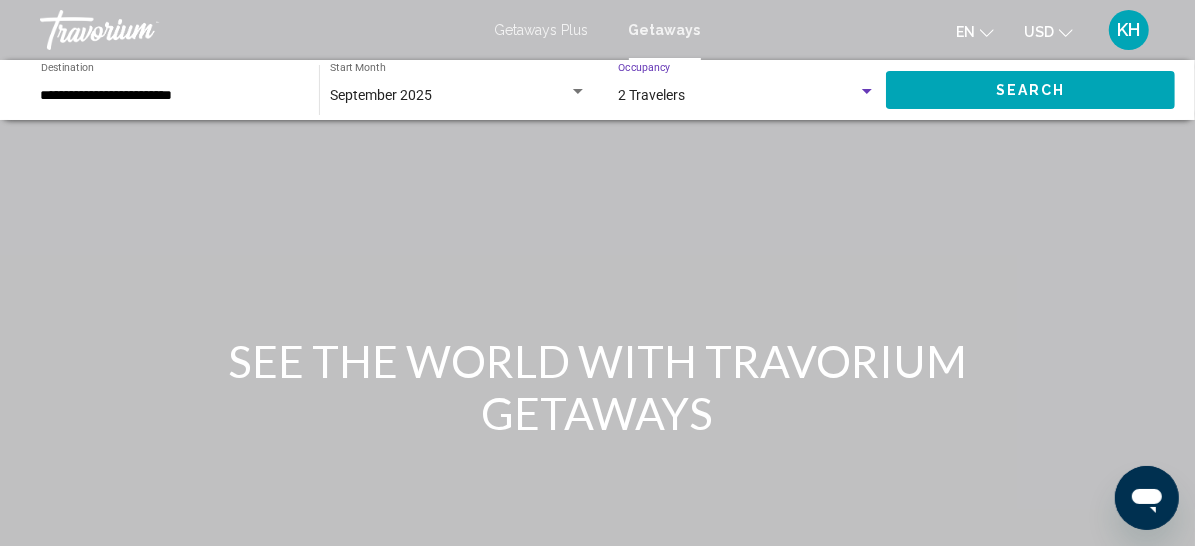 click on "Search" at bounding box center (1031, 91) 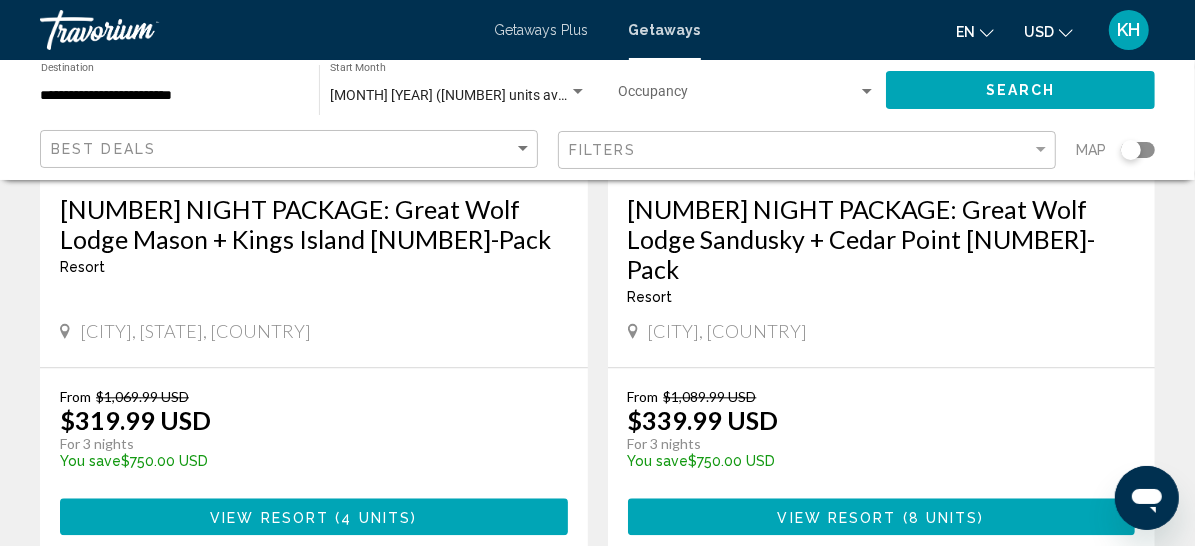scroll, scrollTop: 2582, scrollLeft: 0, axis: vertical 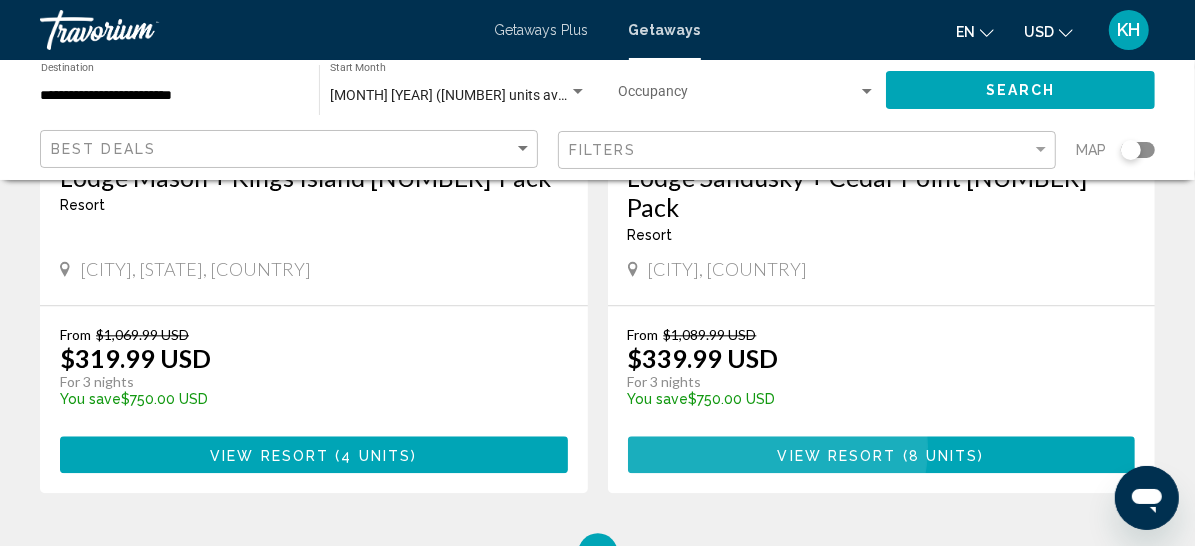 click on "View Resort" at bounding box center [837, 455] 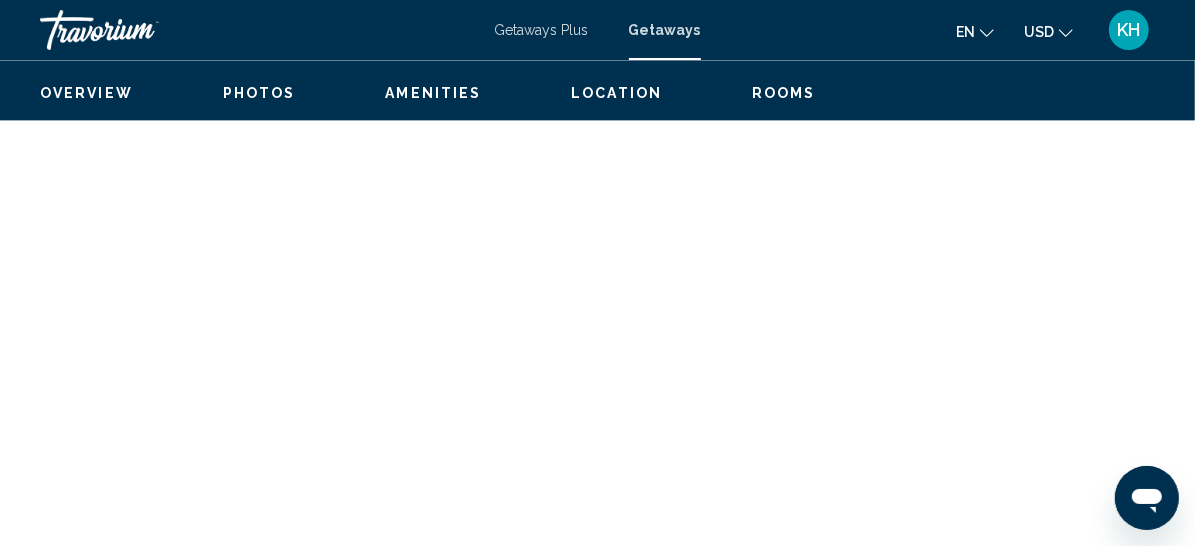 scroll, scrollTop: 395, scrollLeft: 0, axis: vertical 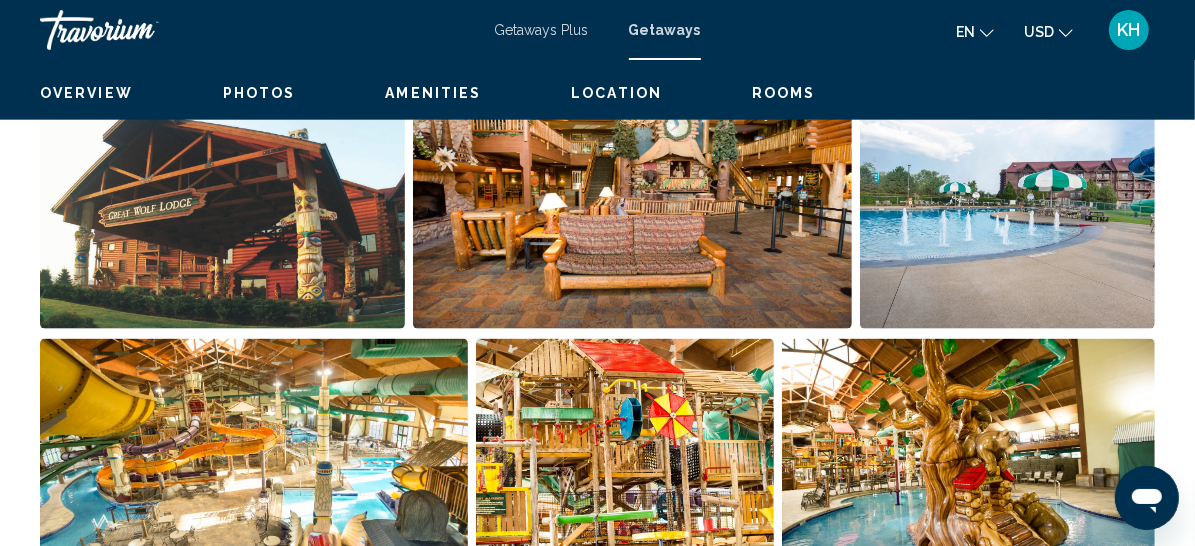 click 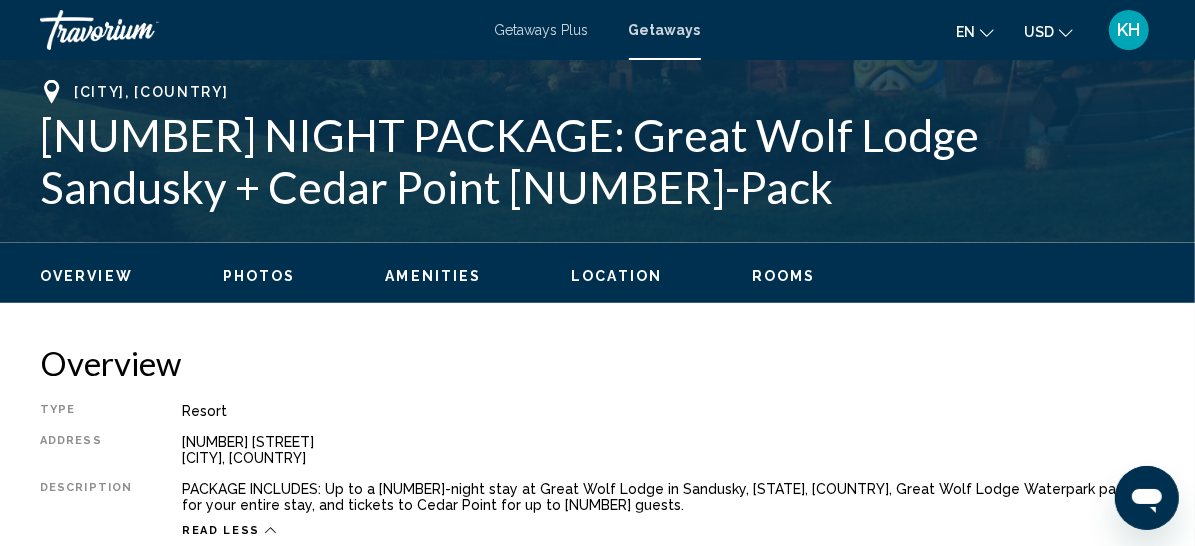 scroll, scrollTop: 598, scrollLeft: 0, axis: vertical 